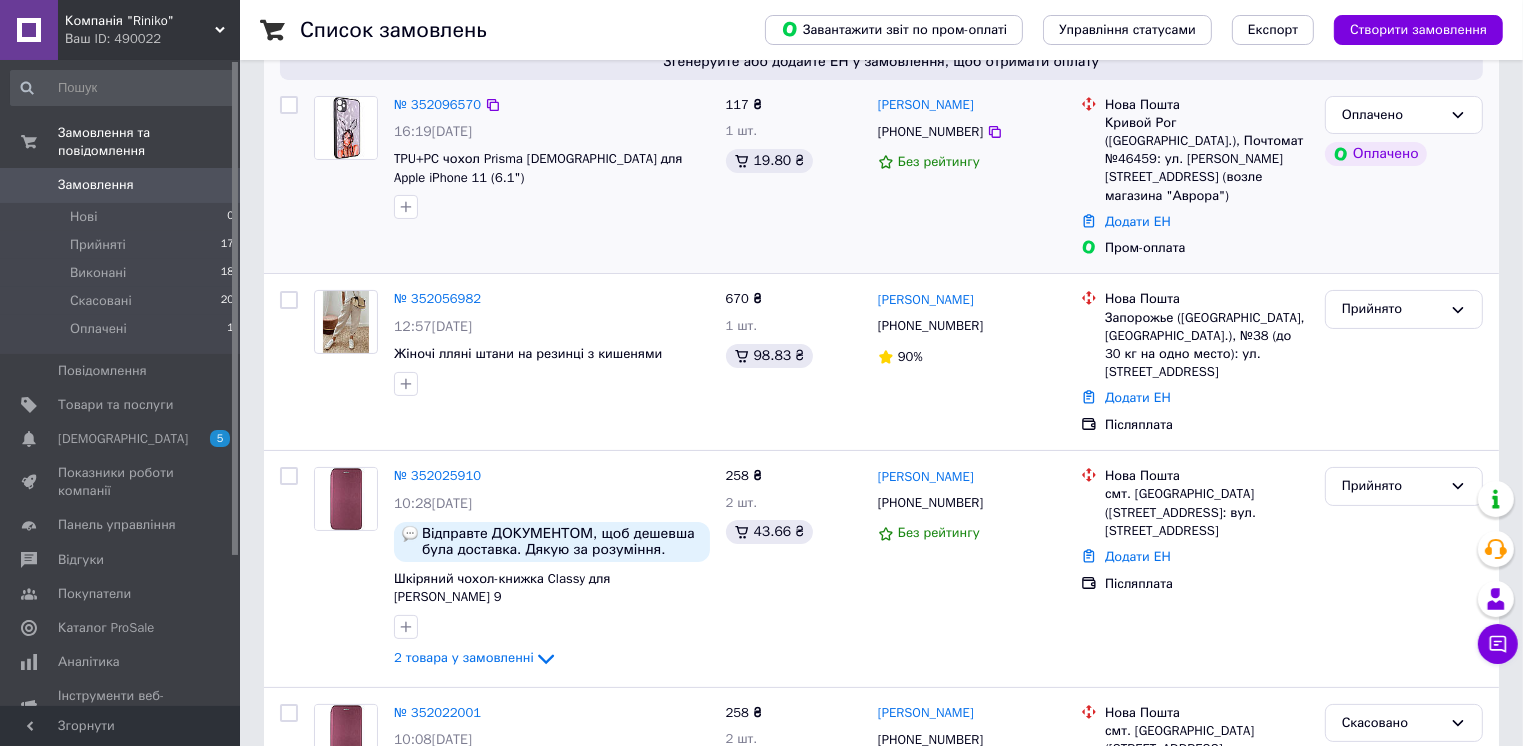 scroll, scrollTop: 200, scrollLeft: 0, axis: vertical 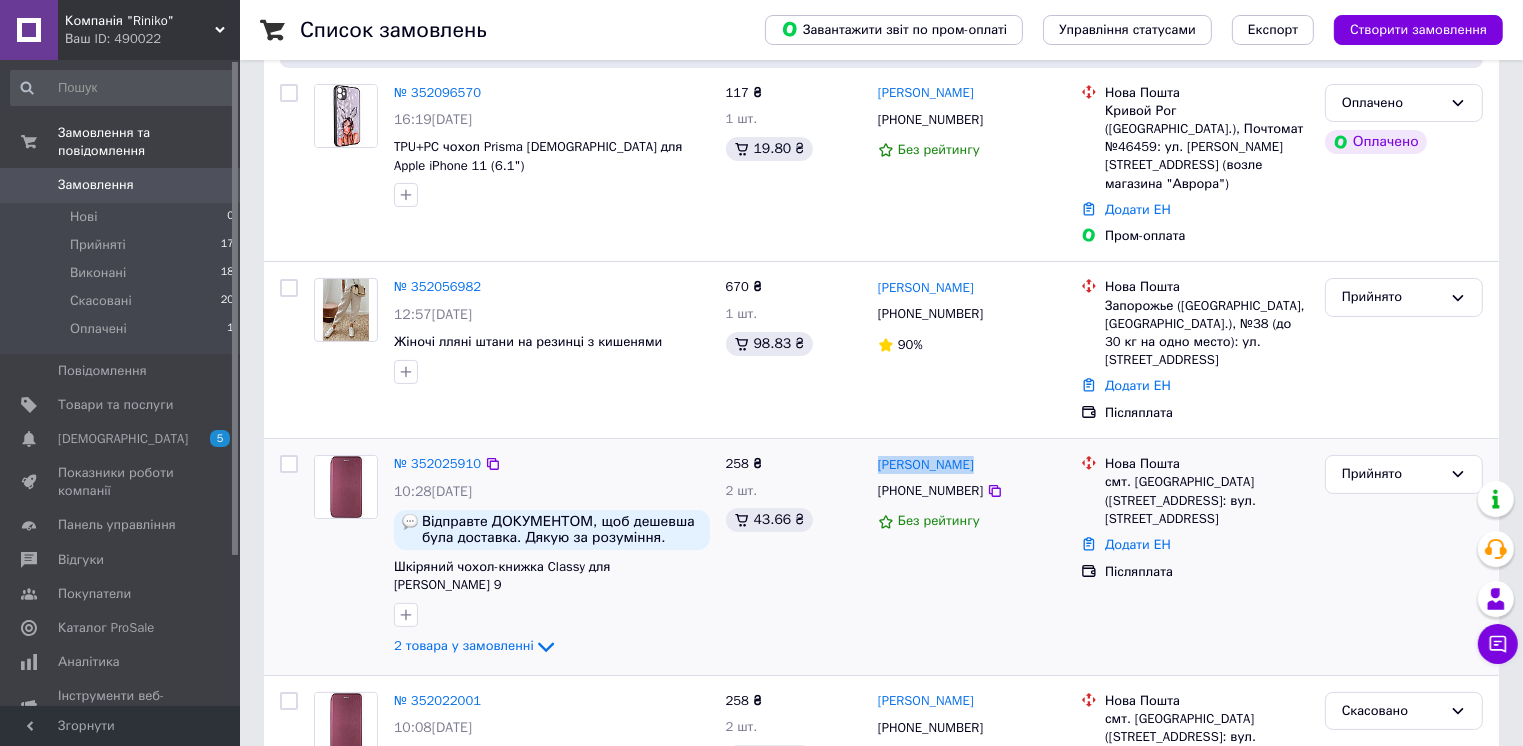 drag, startPoint x: 869, startPoint y: 449, endPoint x: 966, endPoint y: 446, distance: 97.04638 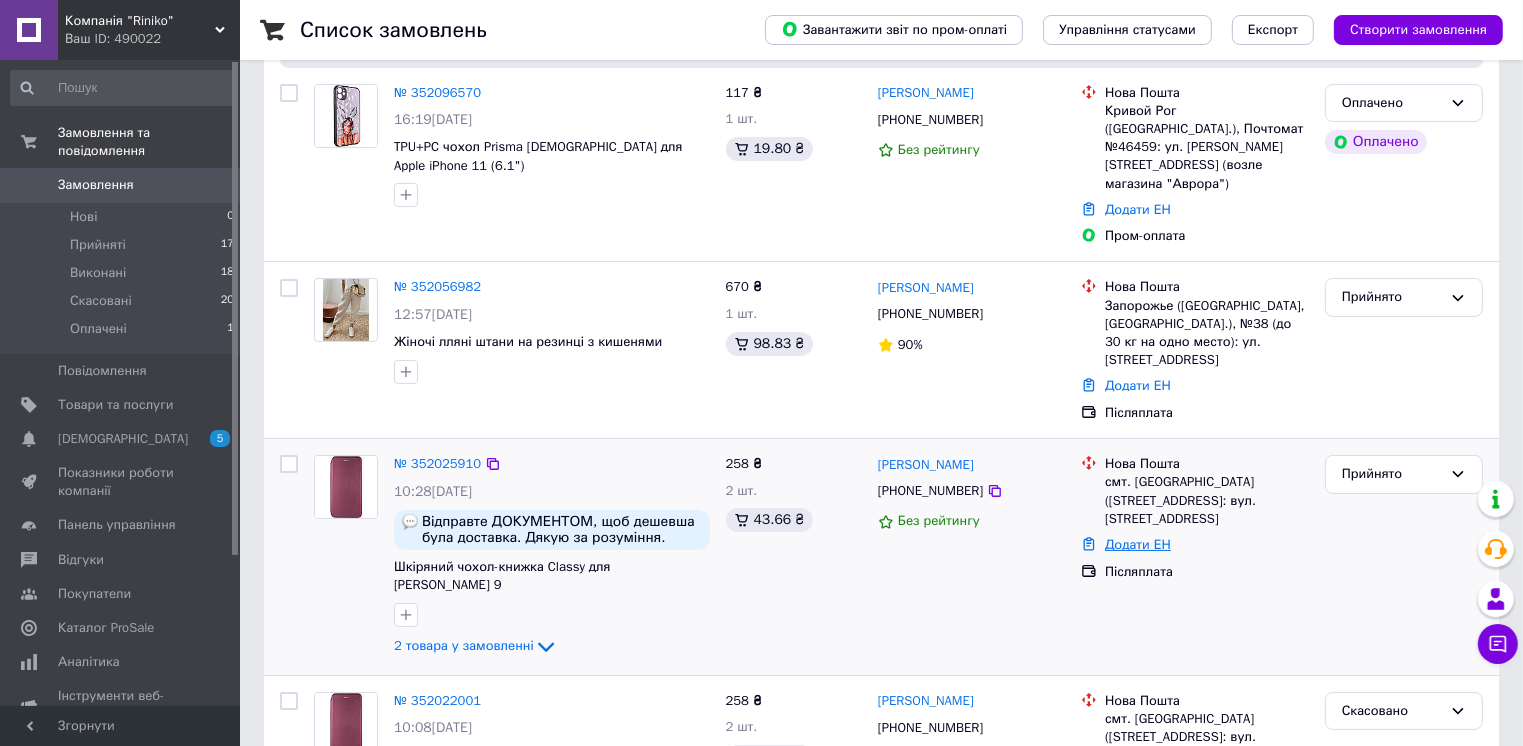 click on "Додати ЕН" at bounding box center [1138, 544] 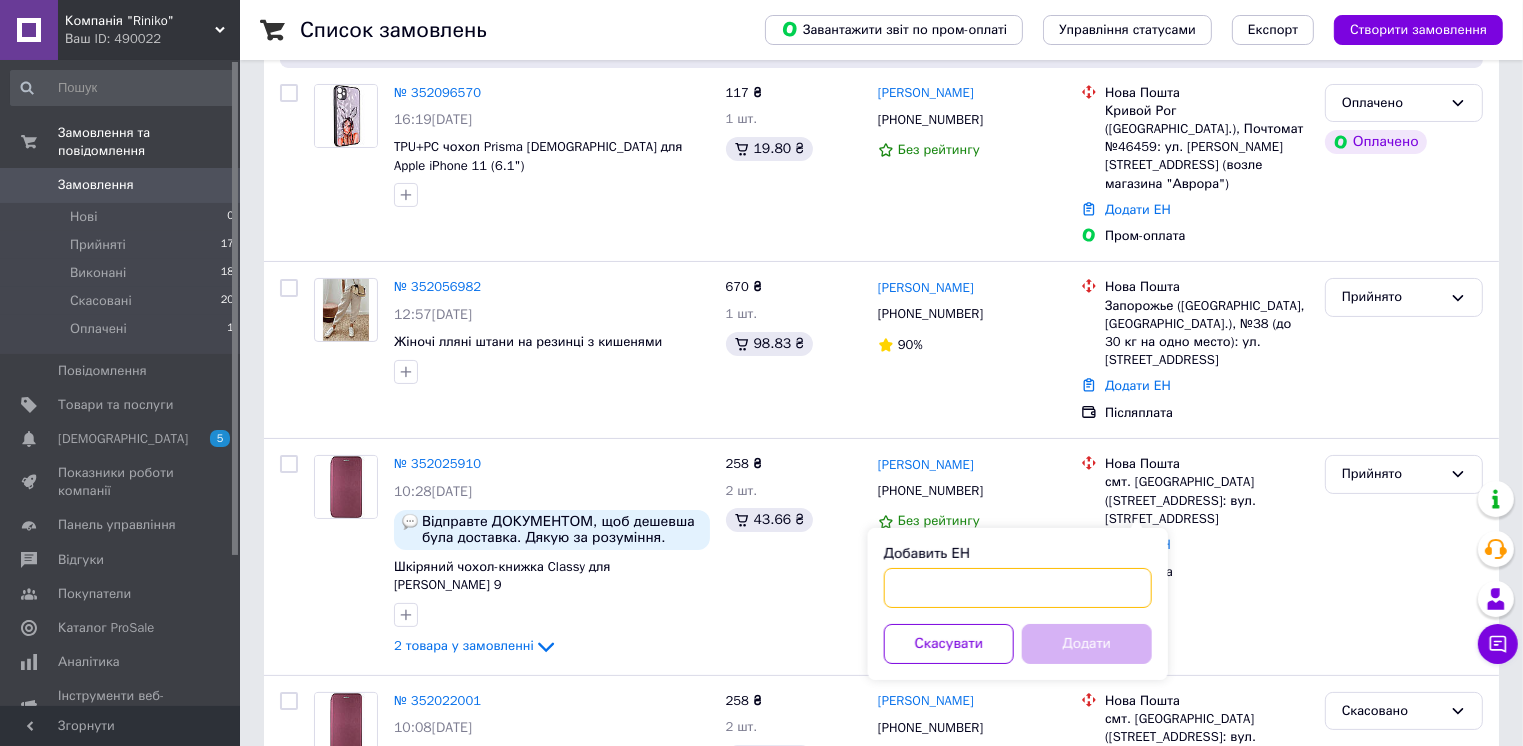paste on "20451203127003" 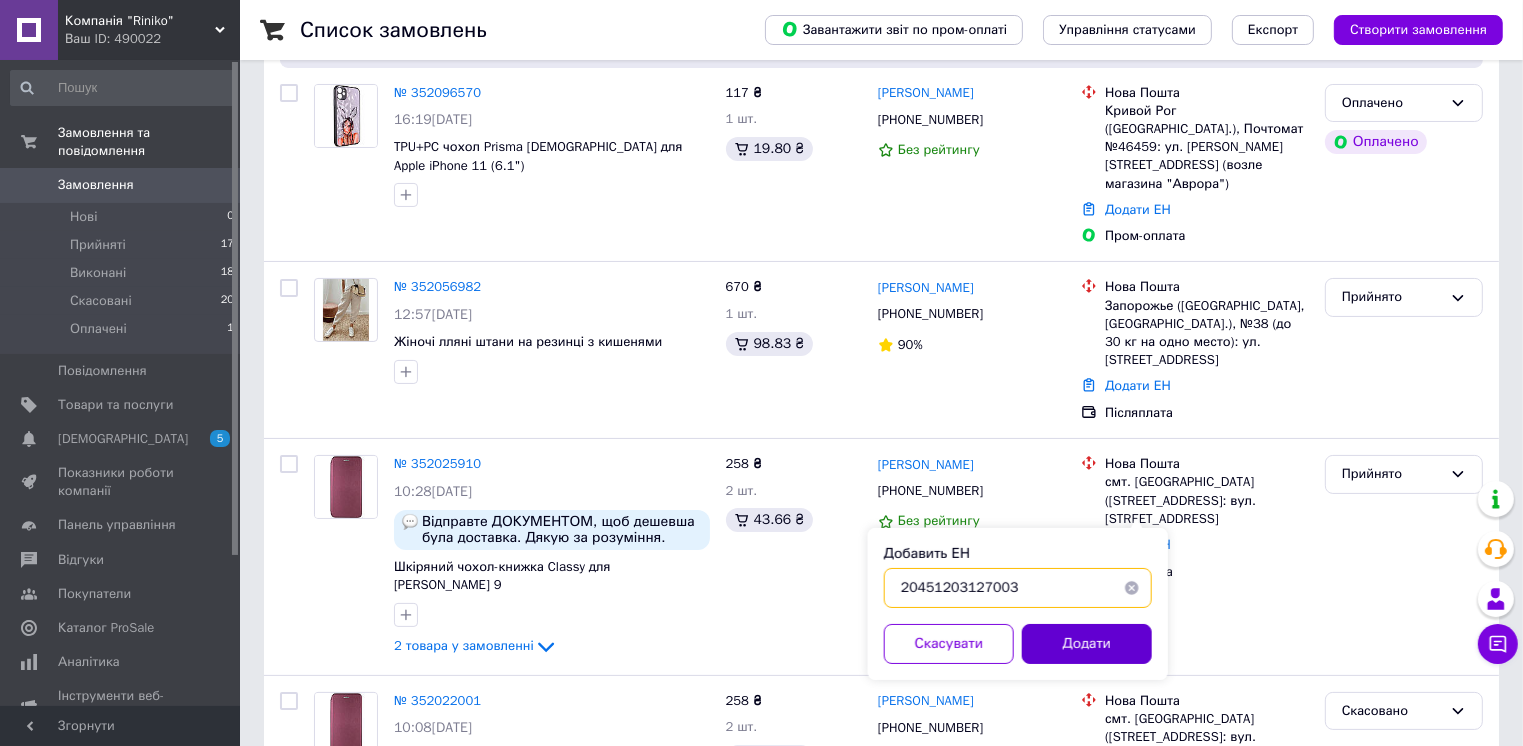 type on "20451203127003" 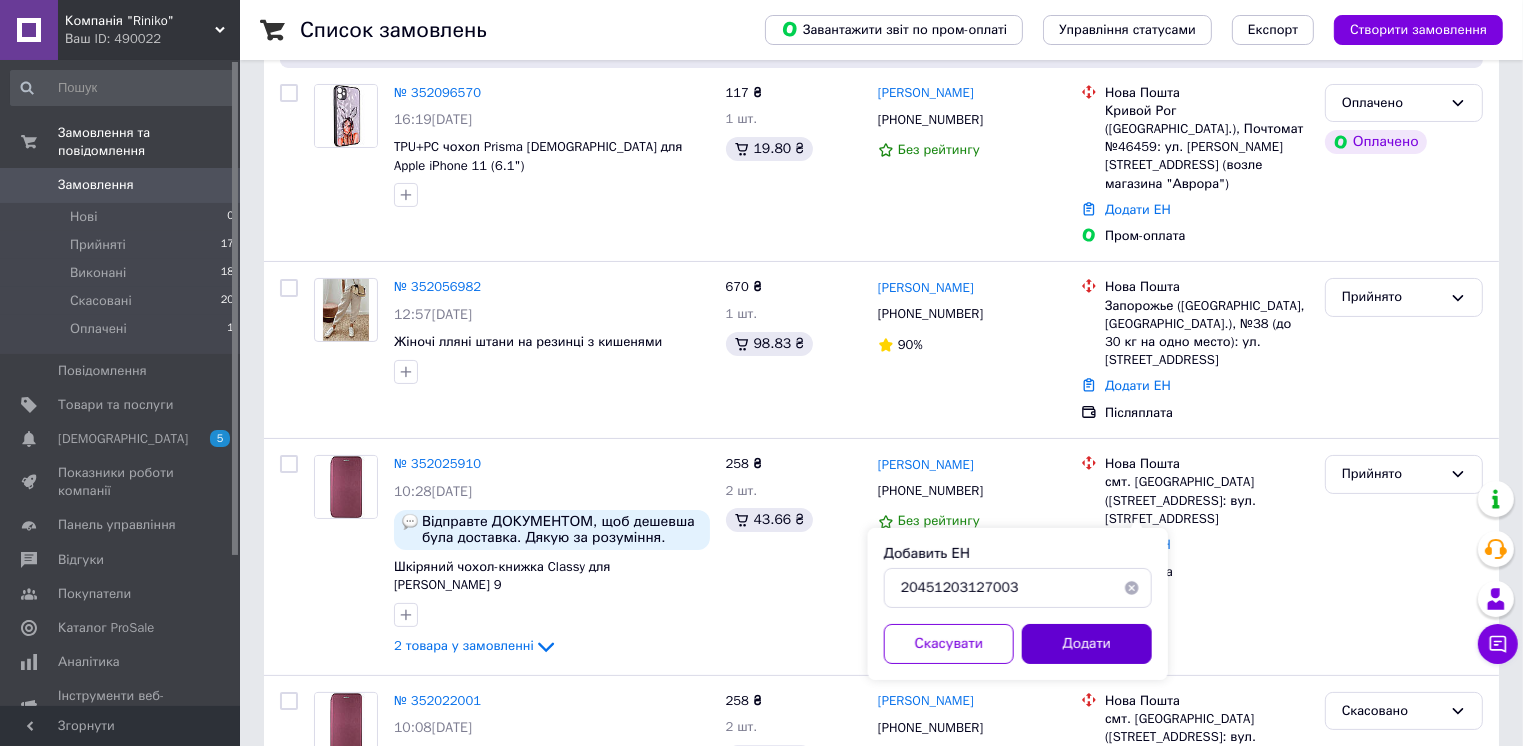 click on "Додати" at bounding box center (1087, 644) 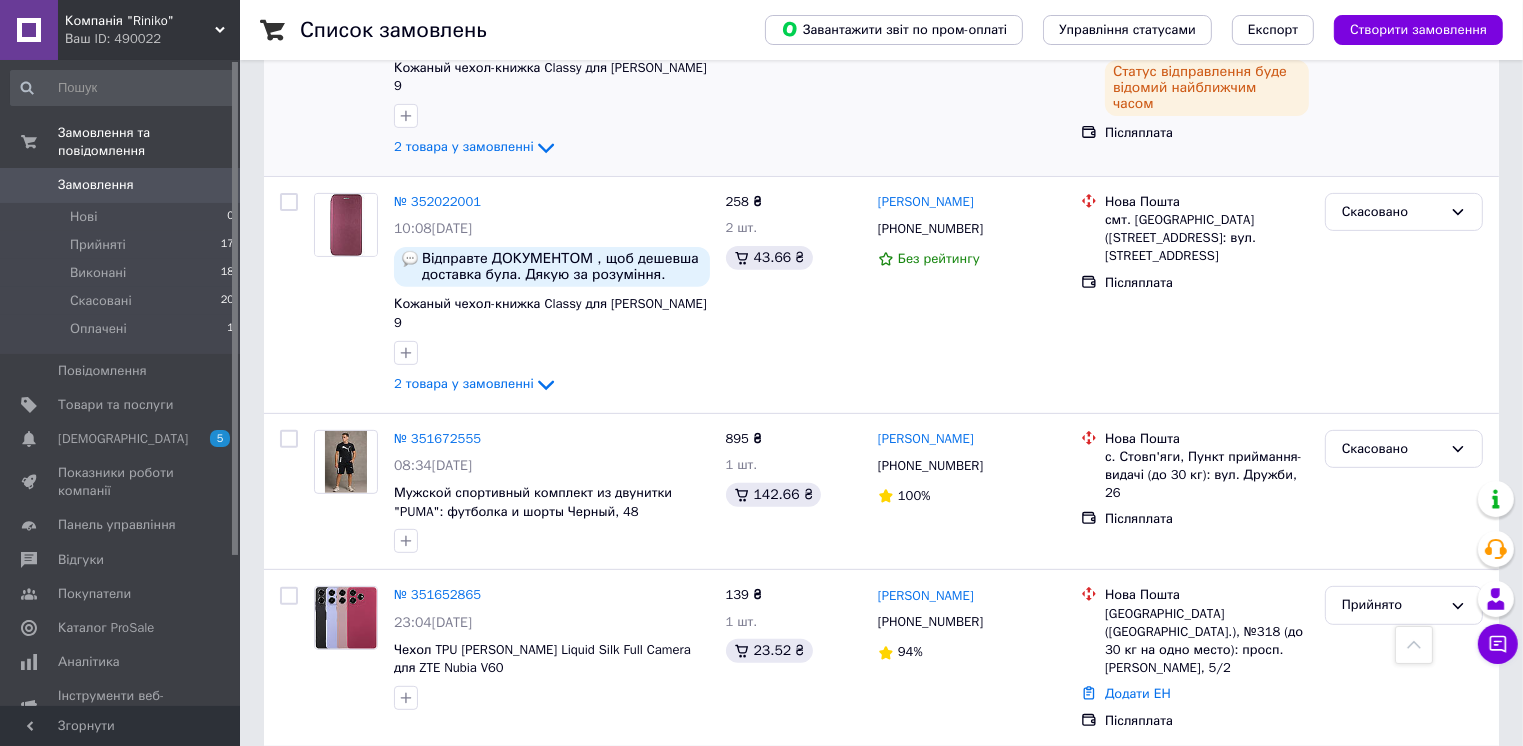 scroll, scrollTop: 700, scrollLeft: 0, axis: vertical 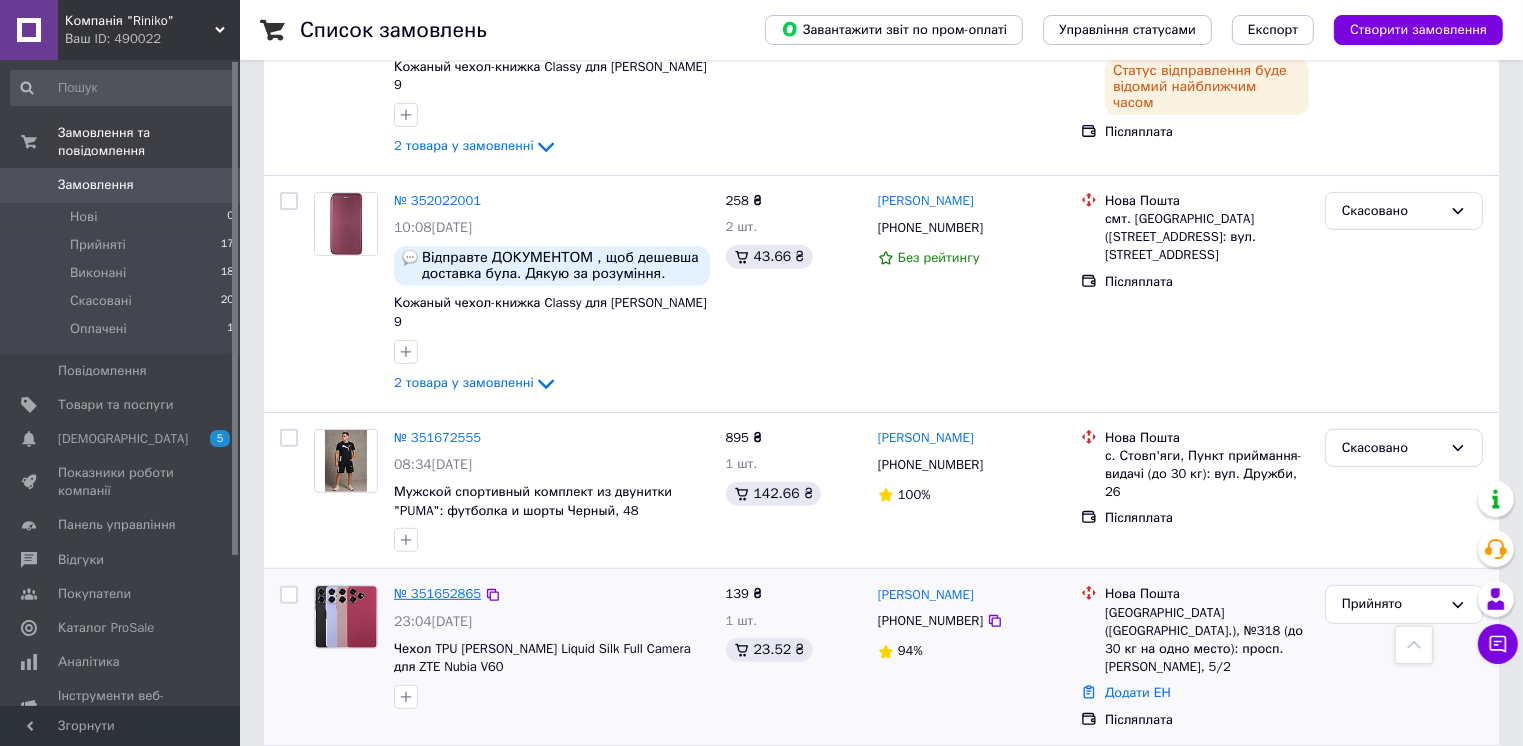 click on "№ 351652865" at bounding box center (437, 593) 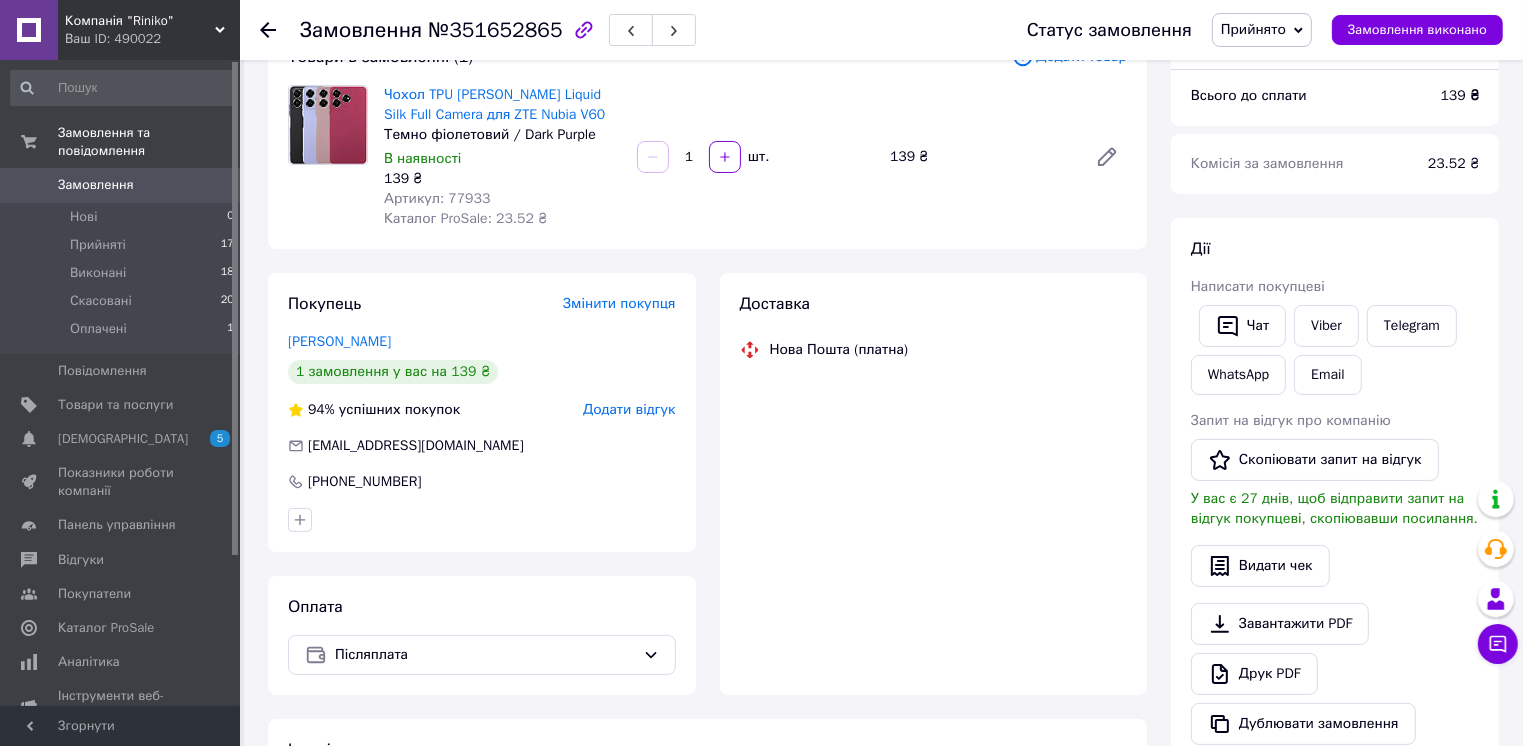 scroll, scrollTop: 200, scrollLeft: 0, axis: vertical 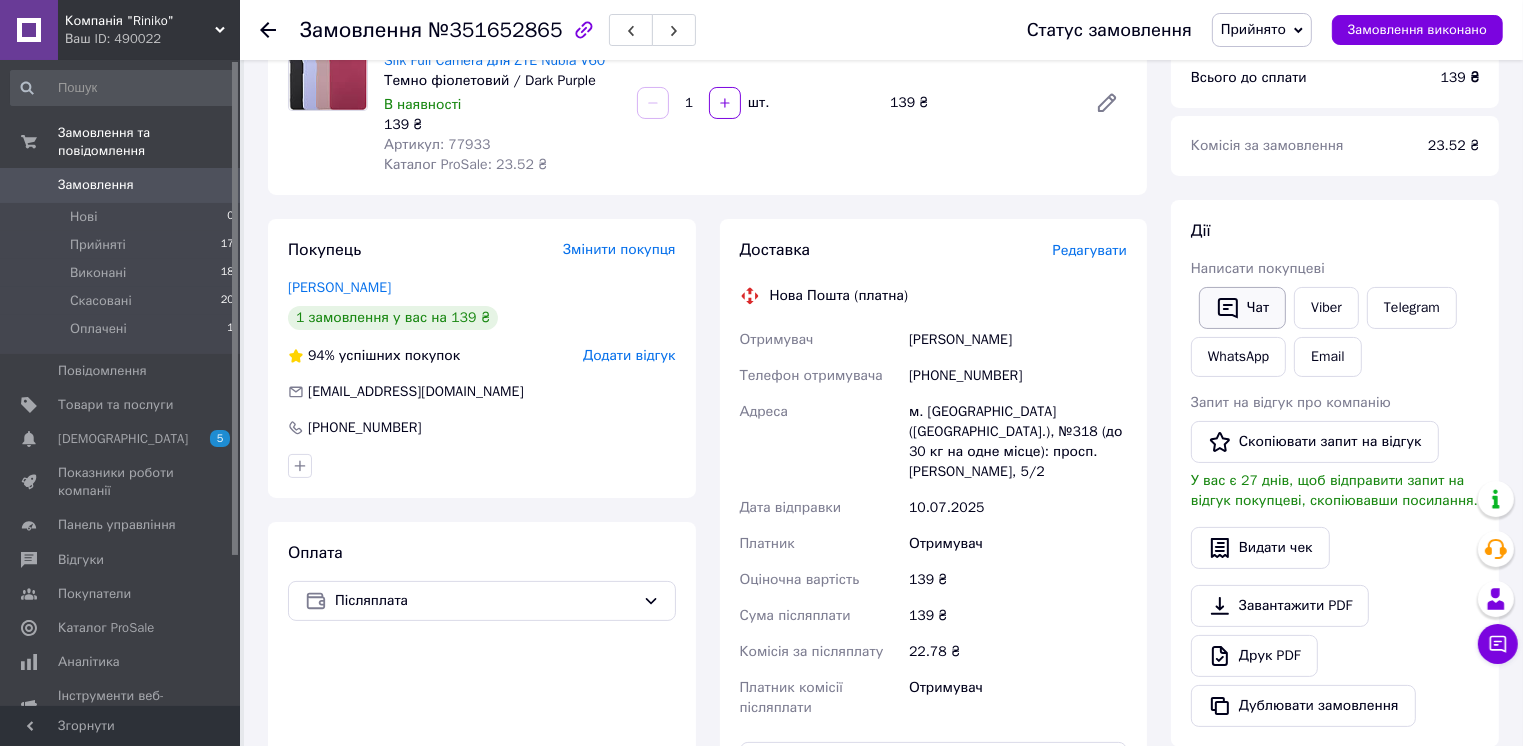 click on "Чат" at bounding box center (1242, 308) 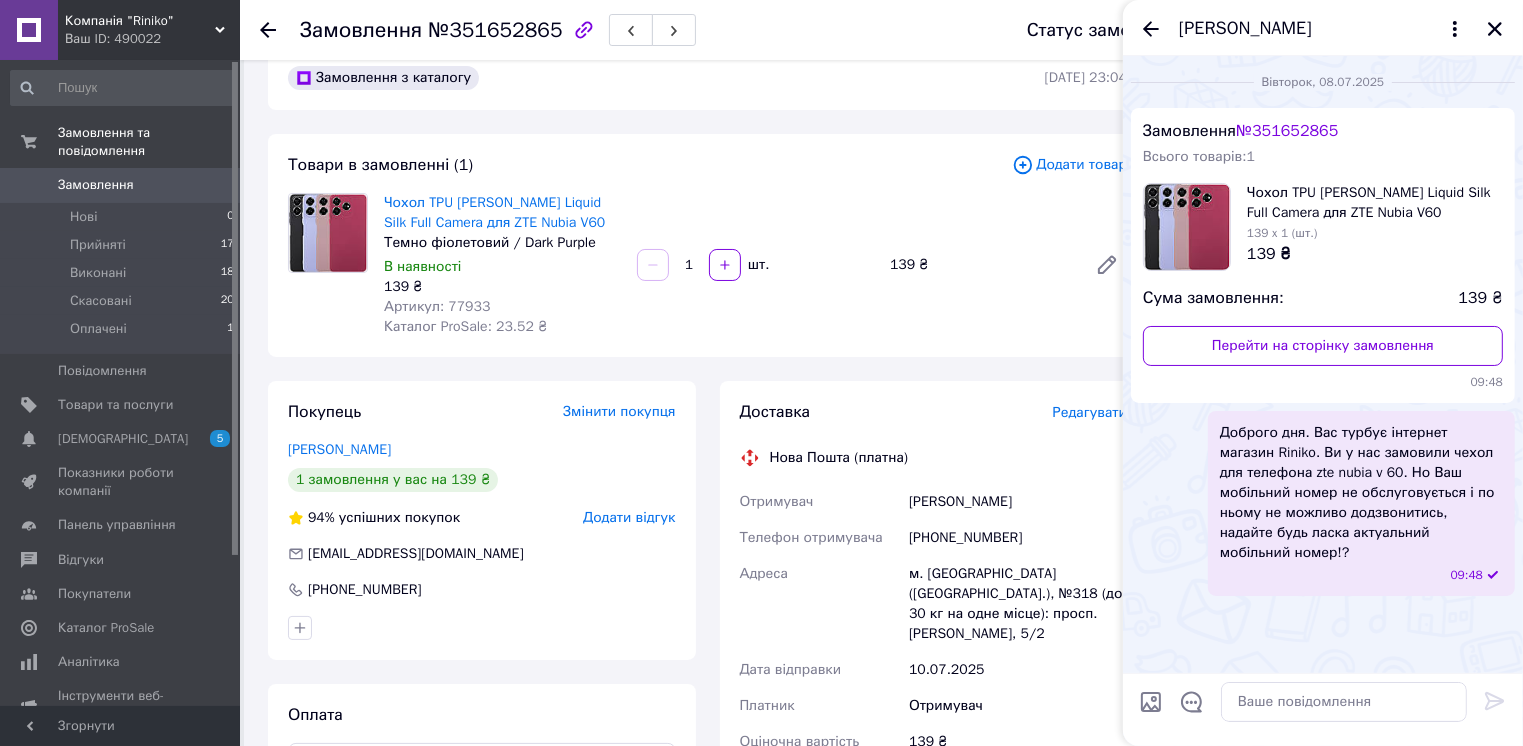 scroll, scrollTop: 0, scrollLeft: 0, axis: both 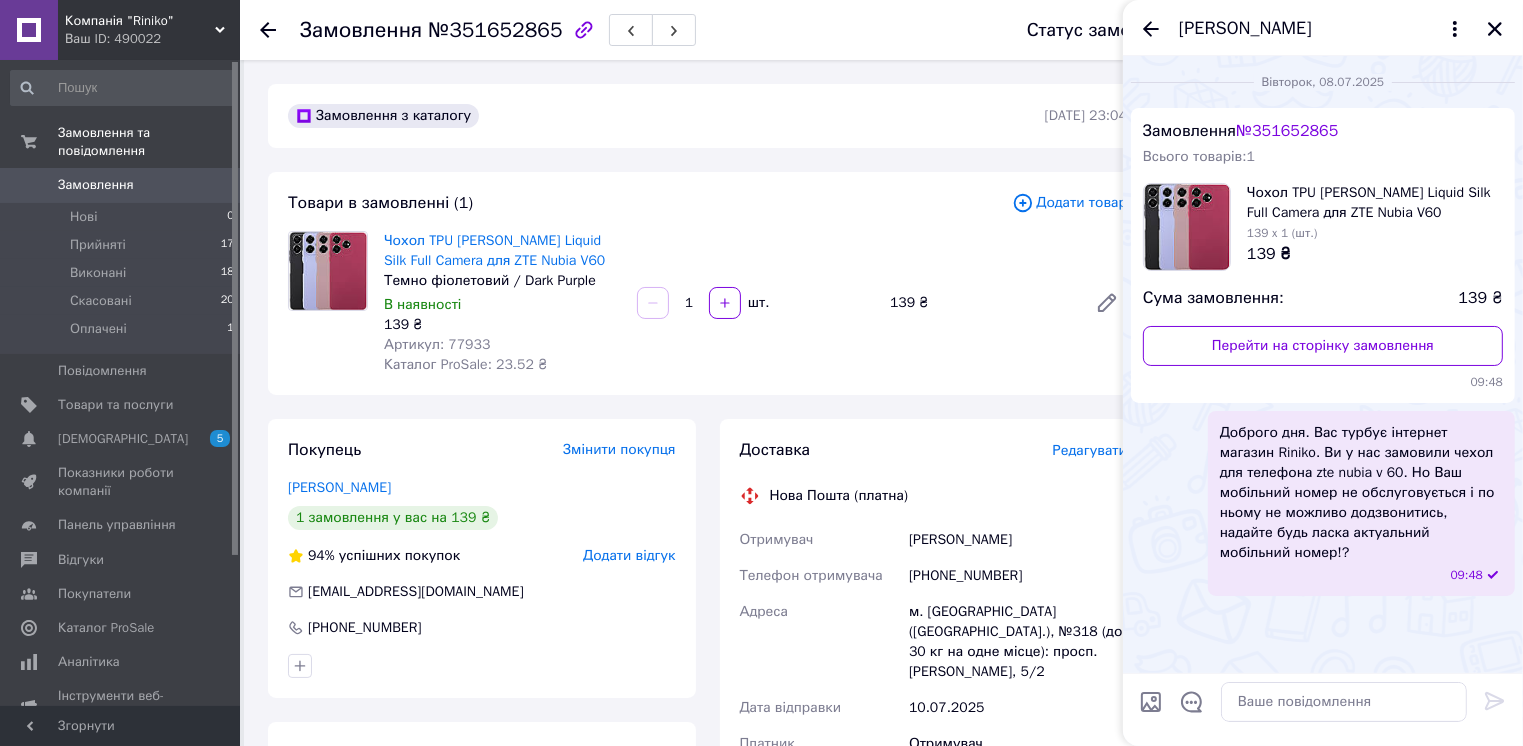 type 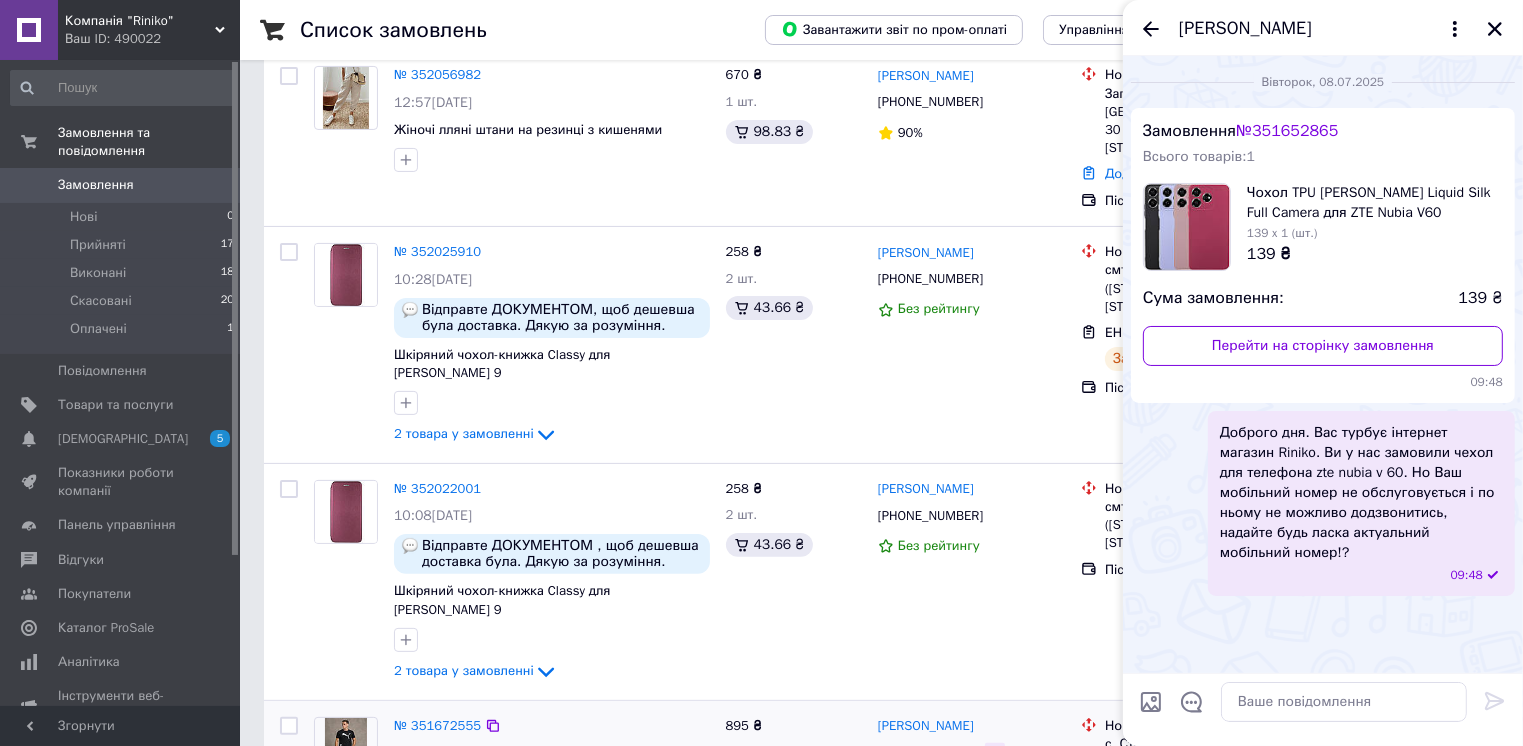 scroll, scrollTop: 600, scrollLeft: 0, axis: vertical 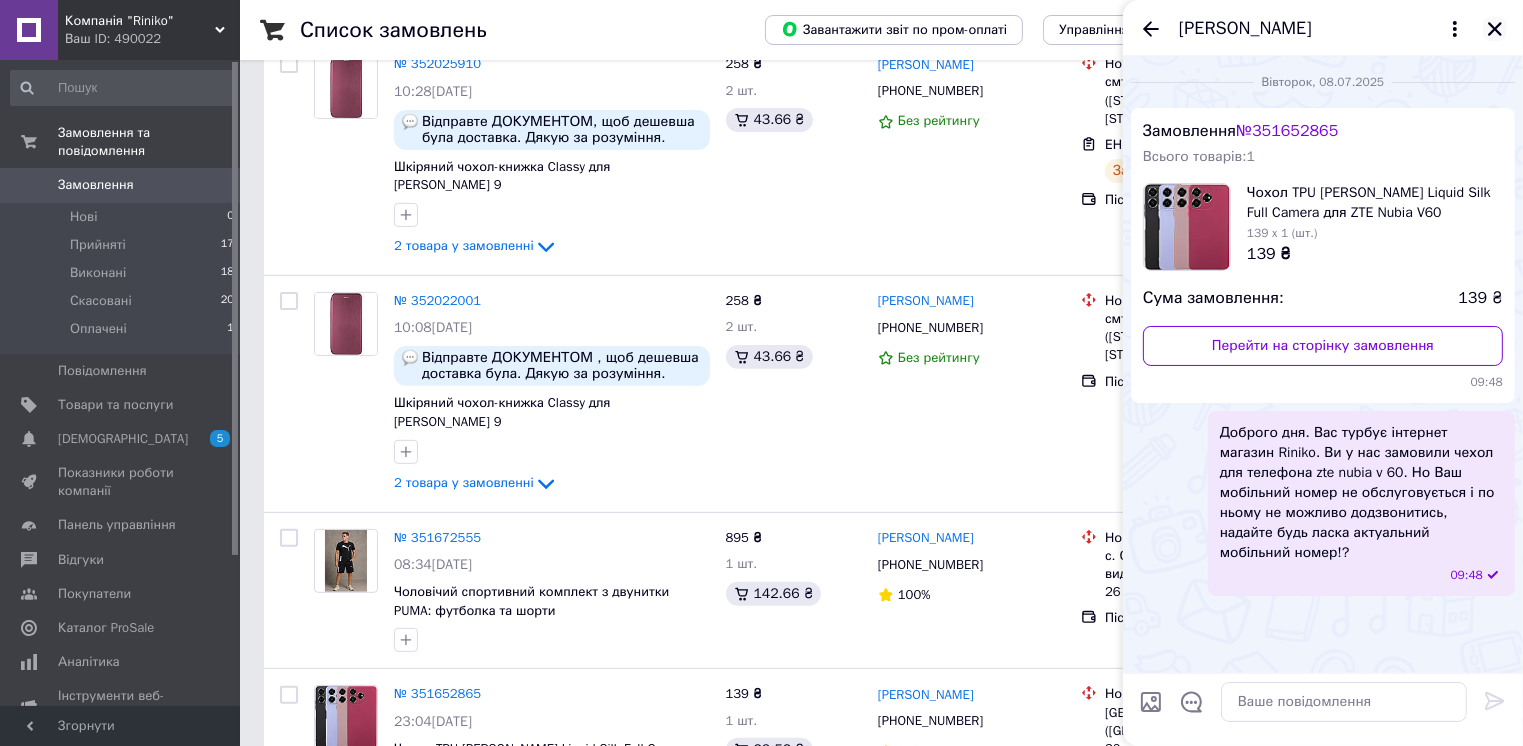click 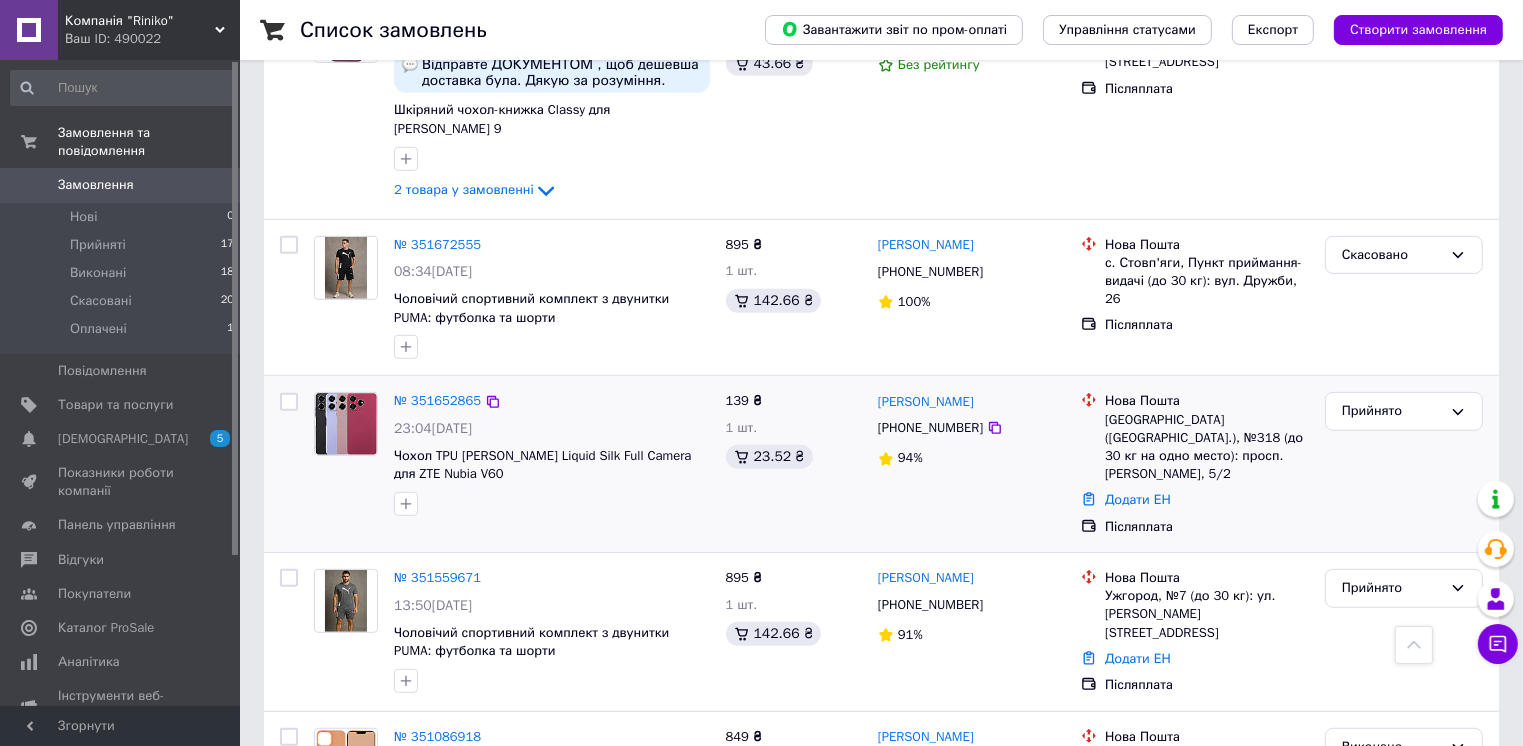 scroll, scrollTop: 900, scrollLeft: 0, axis: vertical 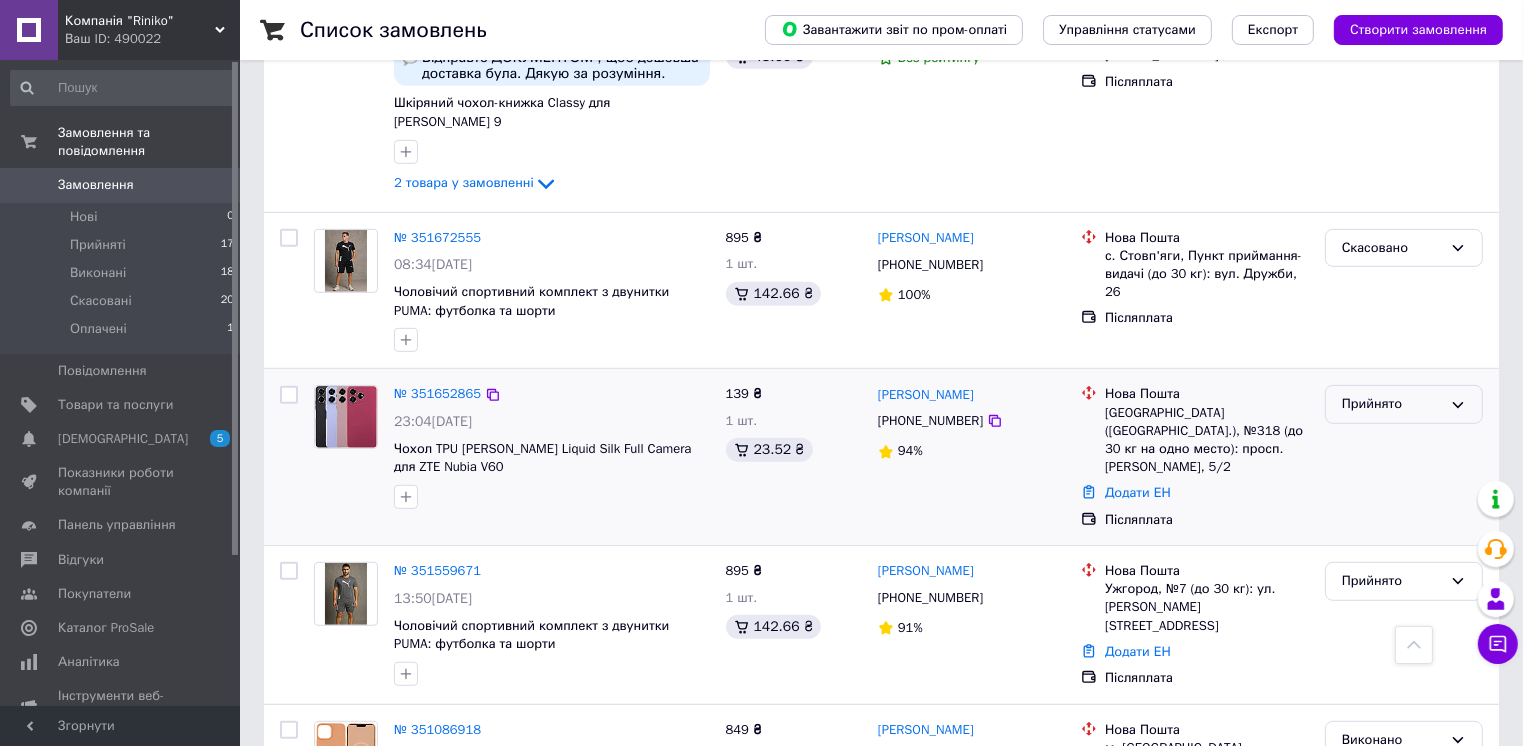 click 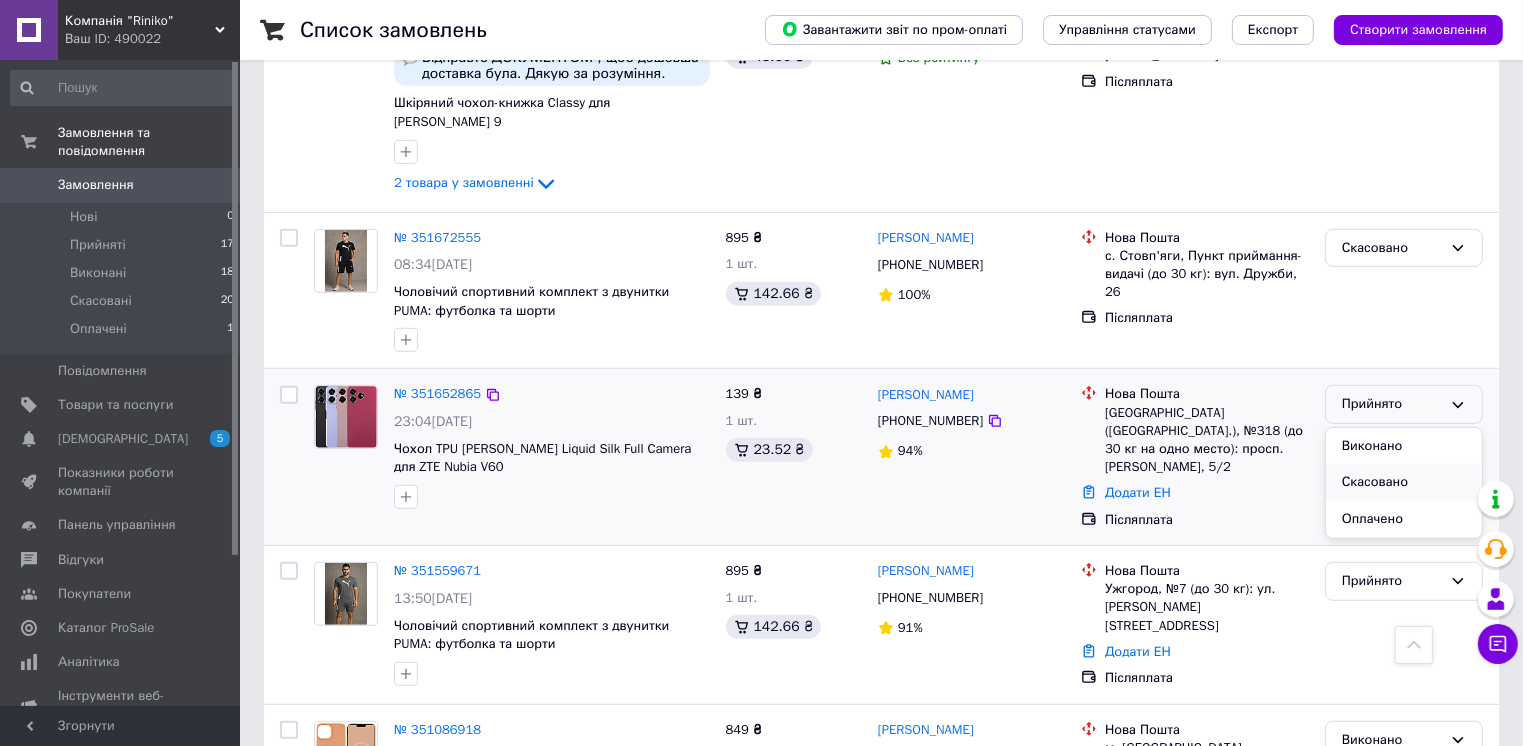 click on "Скасовано" at bounding box center [1404, 482] 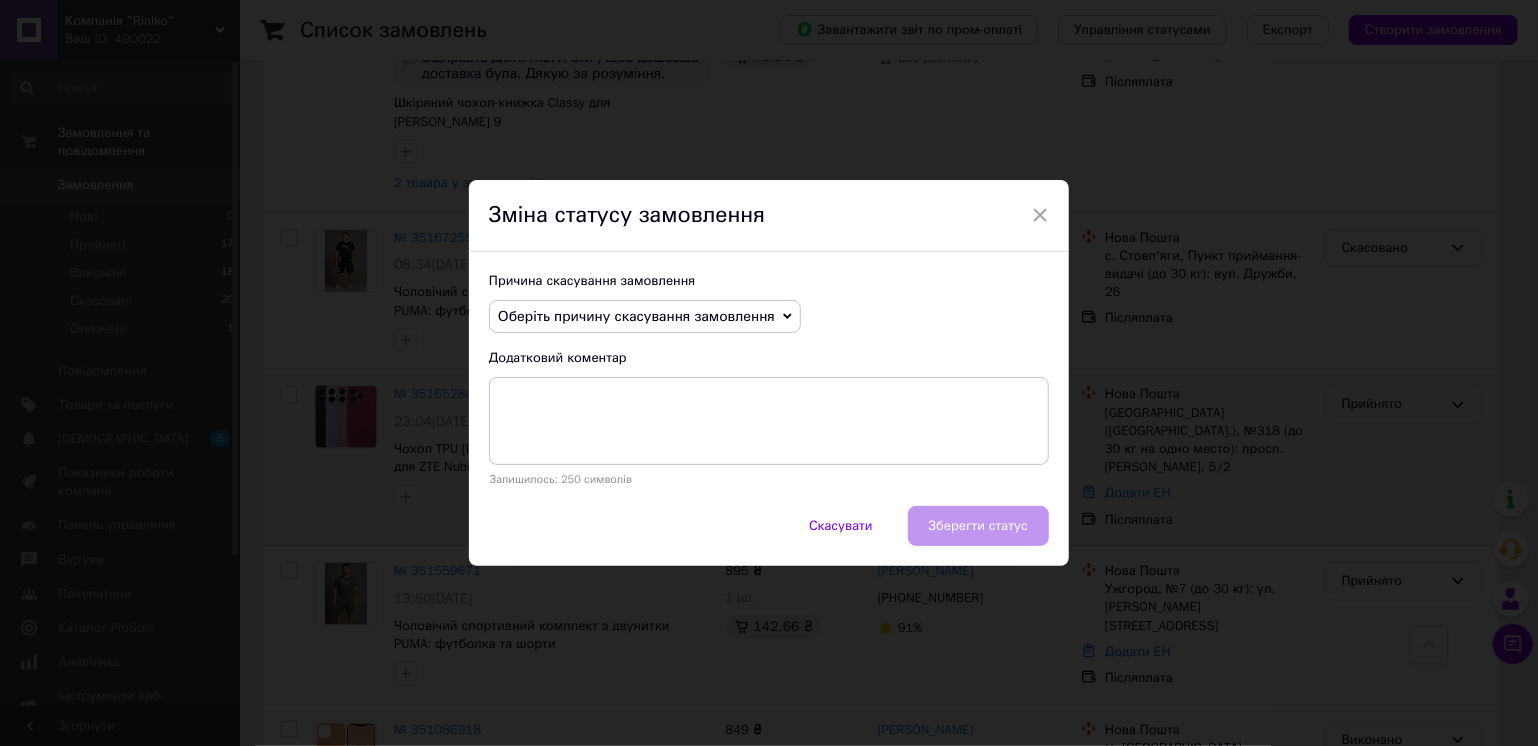 click 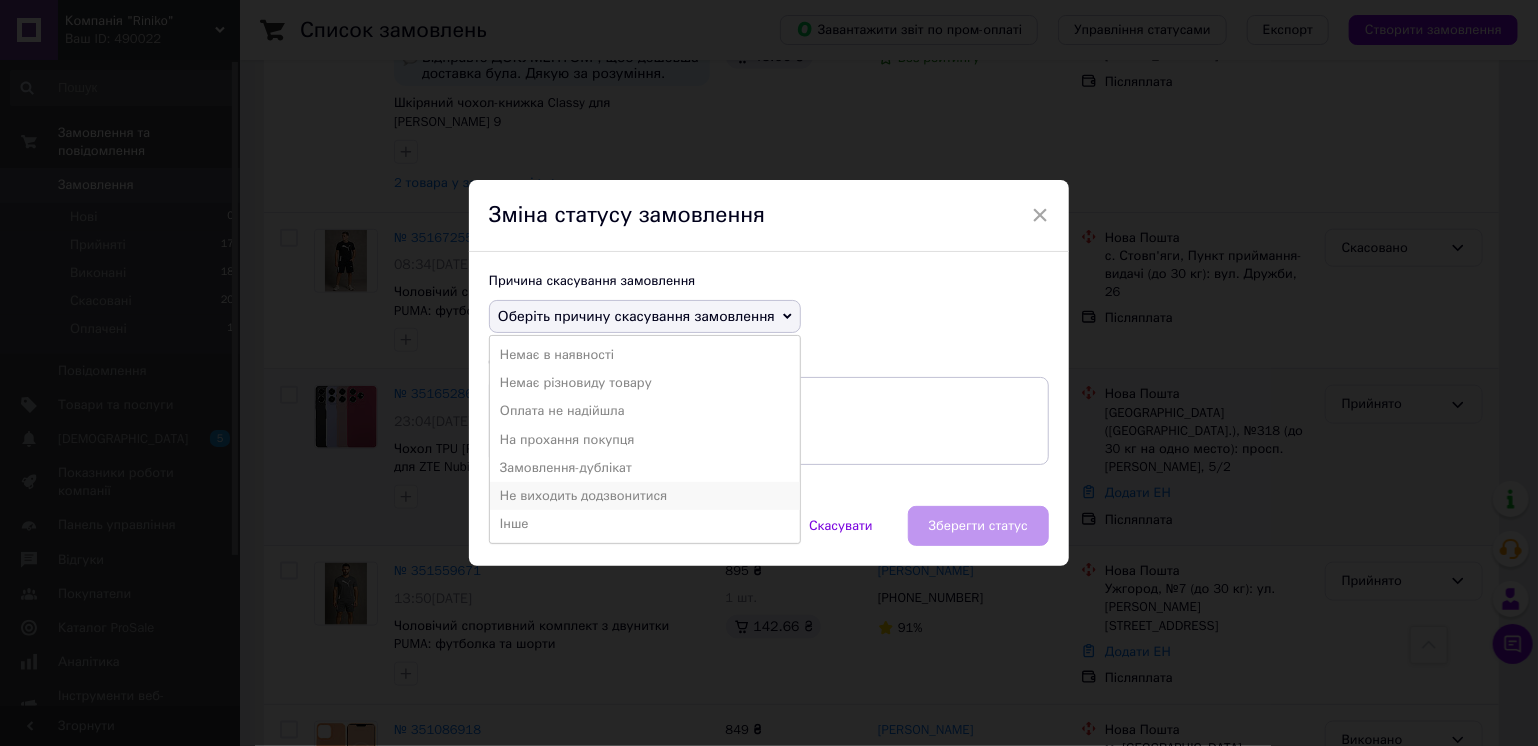 click on "Не виходить додзвонитися" at bounding box center [645, 496] 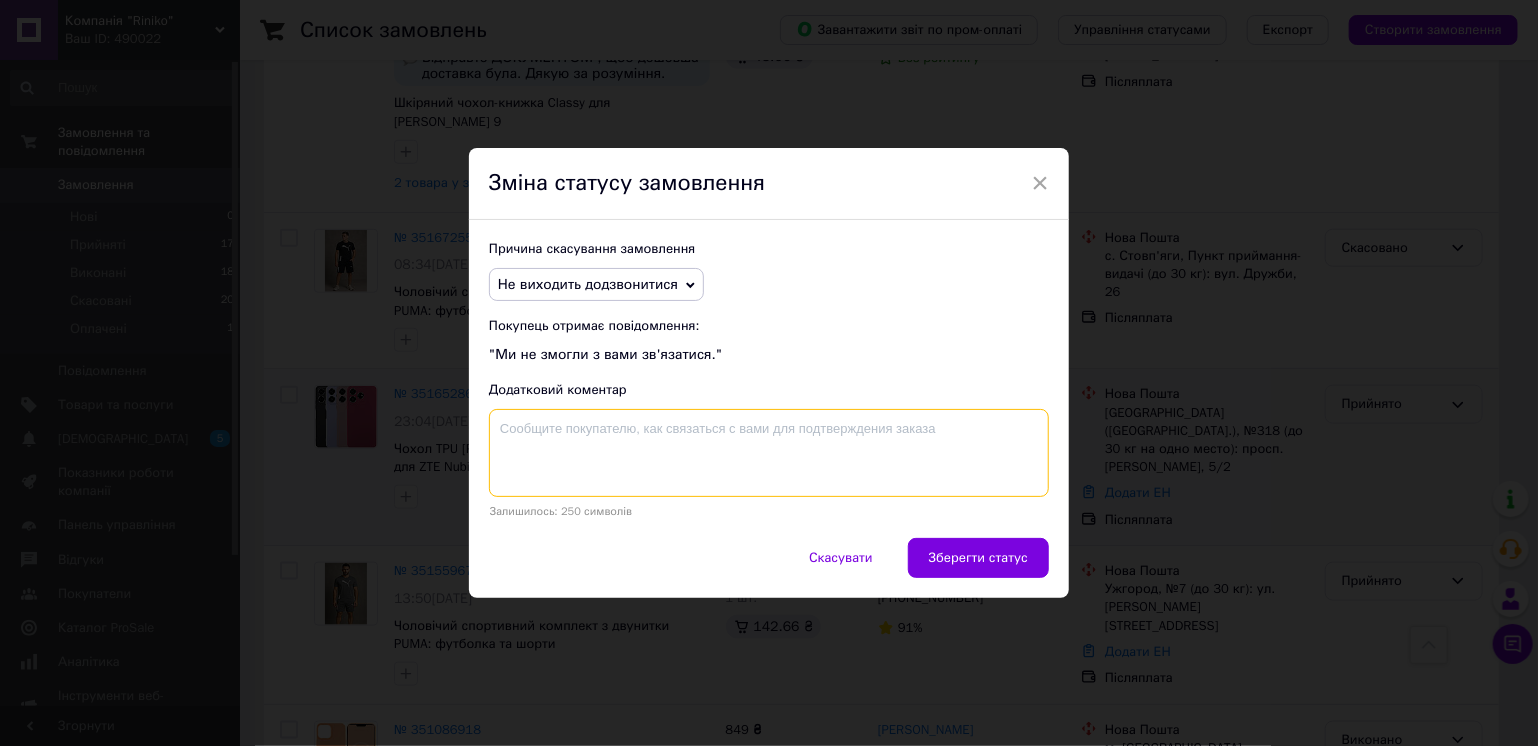 click at bounding box center (769, 453) 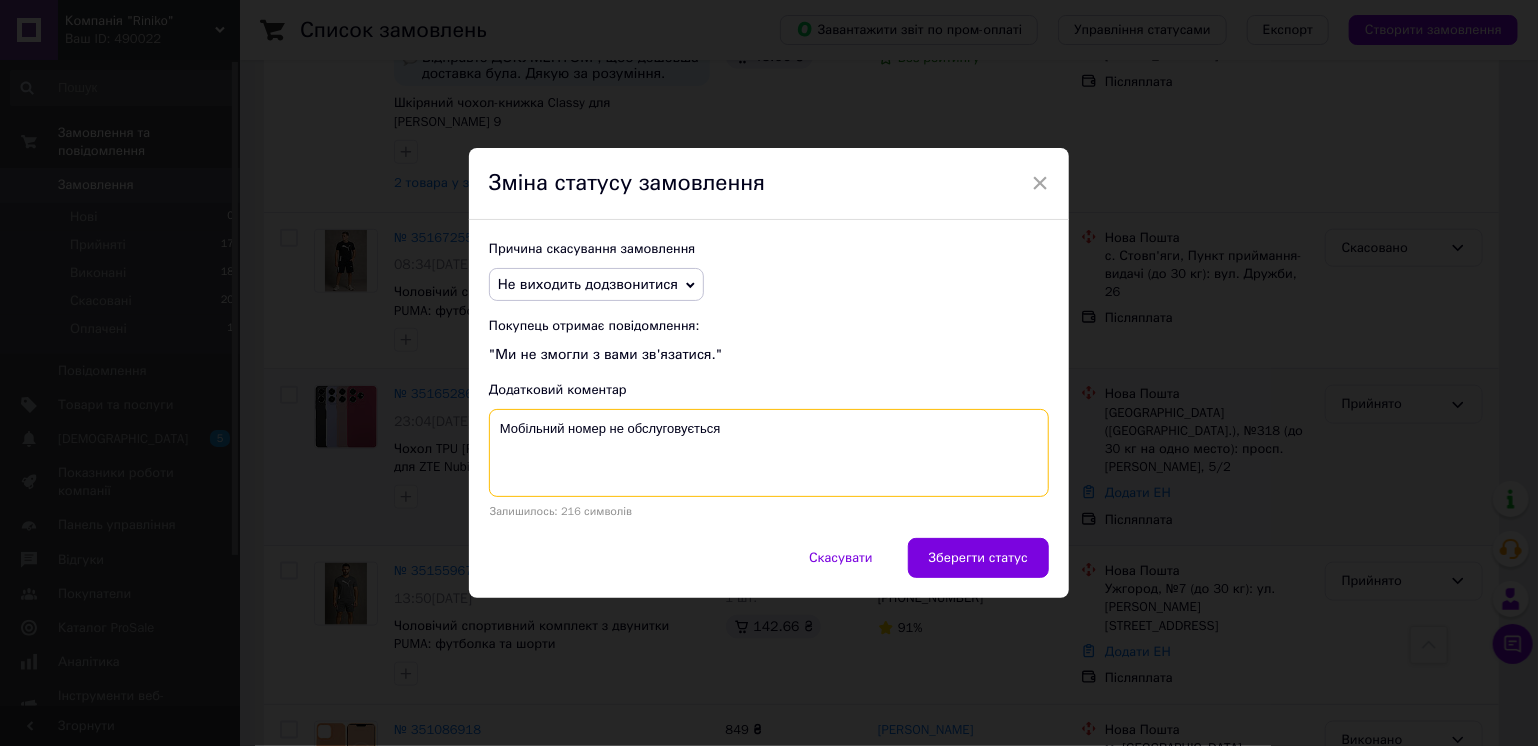 click on "Мобільний номер не обслуговується" at bounding box center [769, 453] 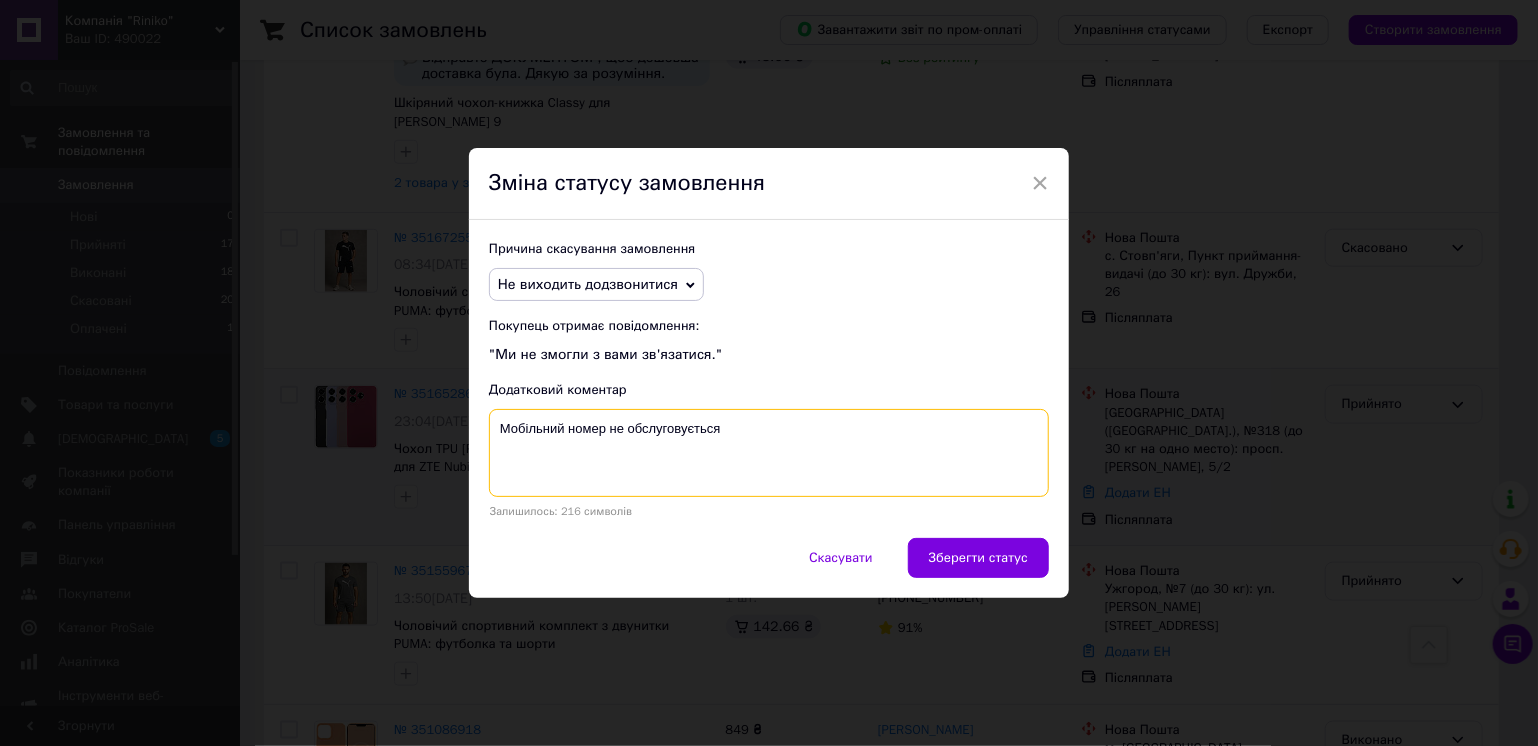 click on "Мобільний номер не обслуговується" at bounding box center (769, 453) 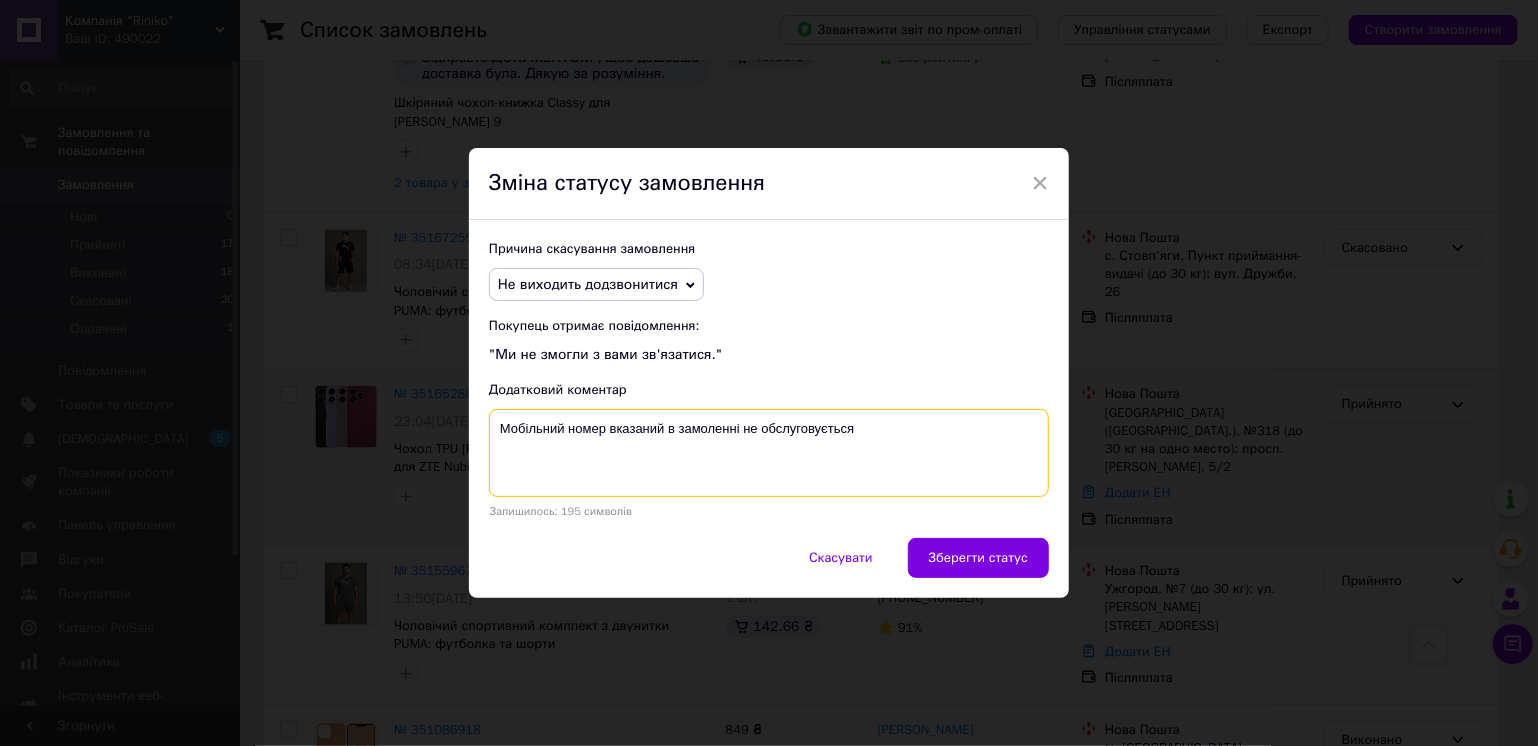 click on "Мобільний номер вказаний в замоленні не обслуговується" at bounding box center [769, 453] 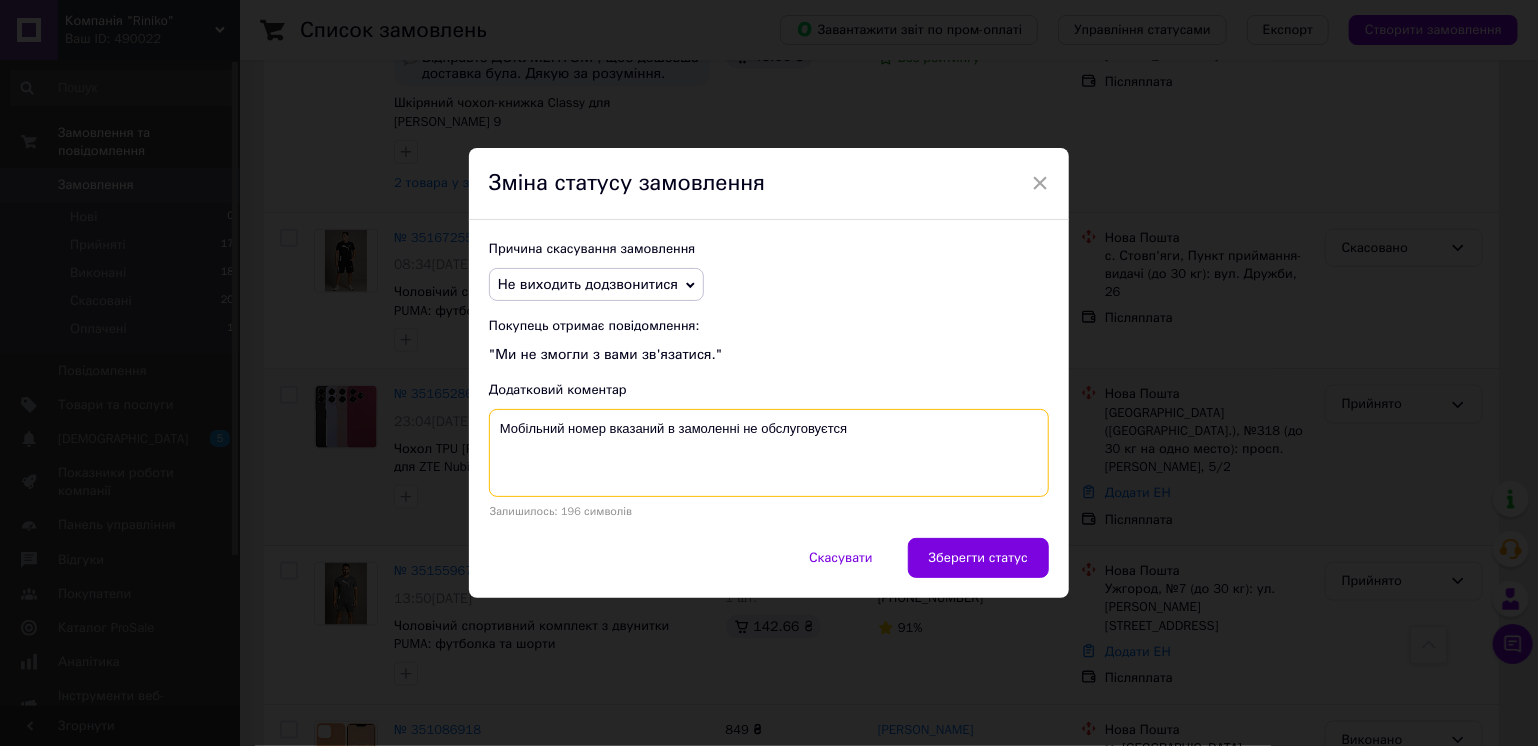 click on "Мобільний номер вказаний в замоленні не обслуговуєтся" at bounding box center (769, 453) 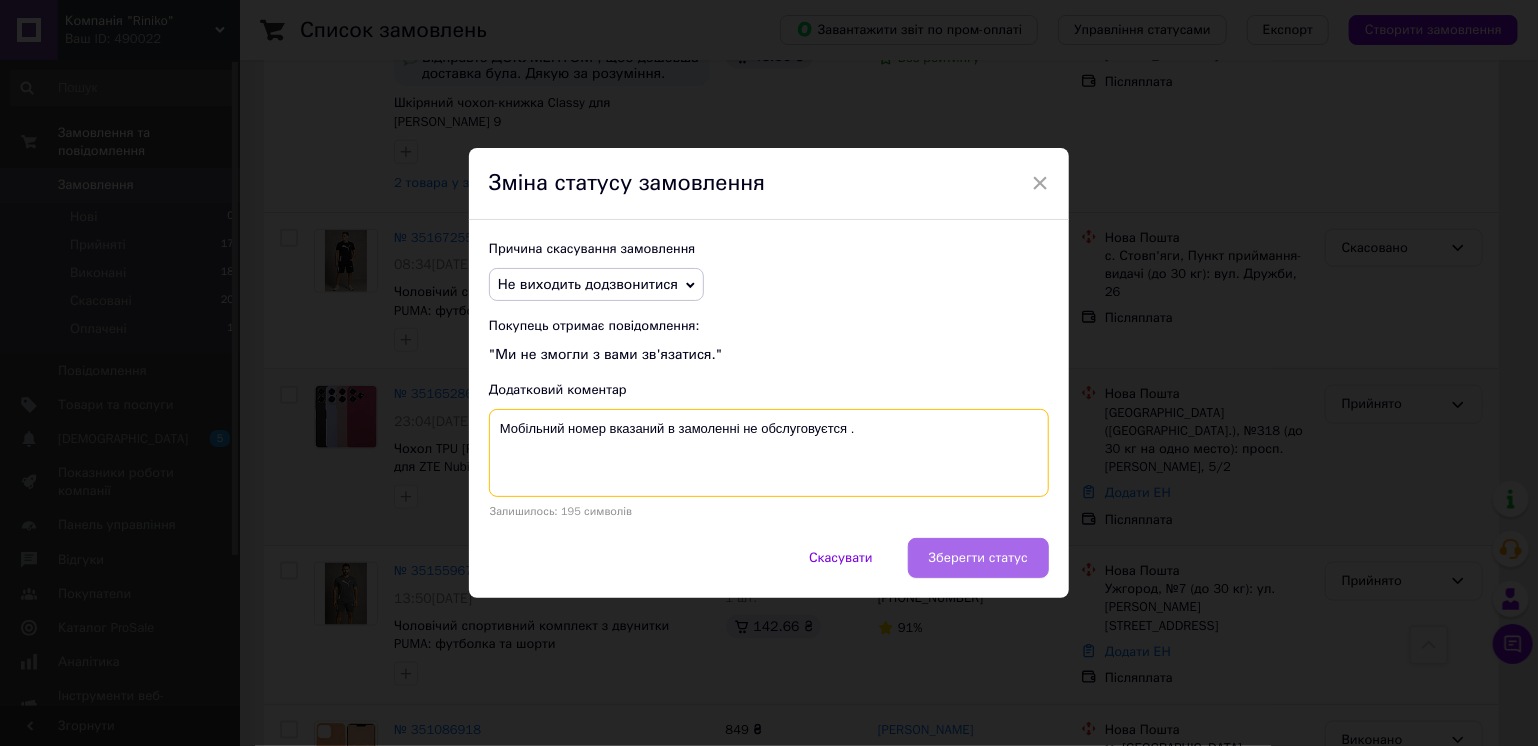 type on "Мобільний номер вказаний в замоленні не обслуговуєтся ." 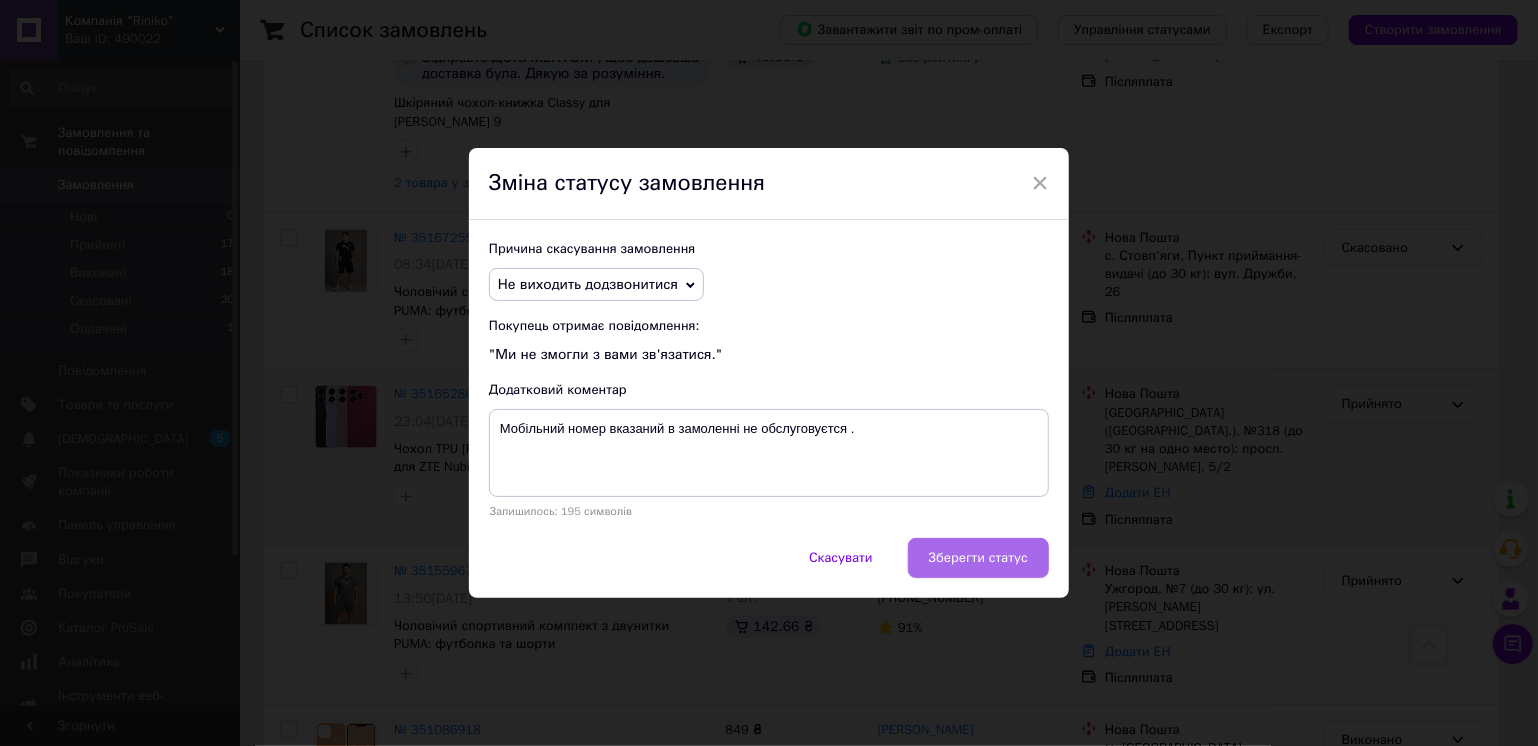 click on "Зберегти статус" at bounding box center (978, 558) 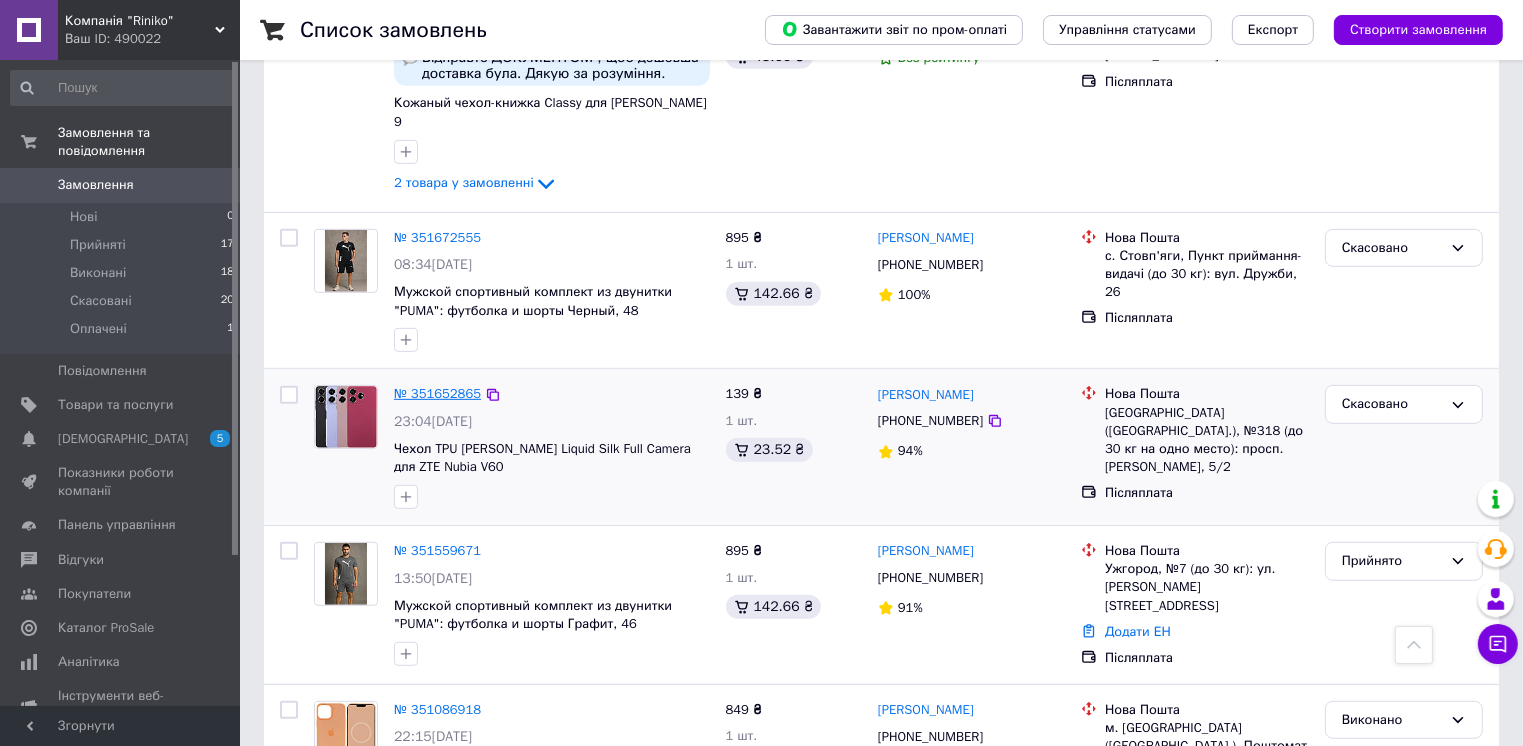 click on "№ 351652865" at bounding box center (437, 393) 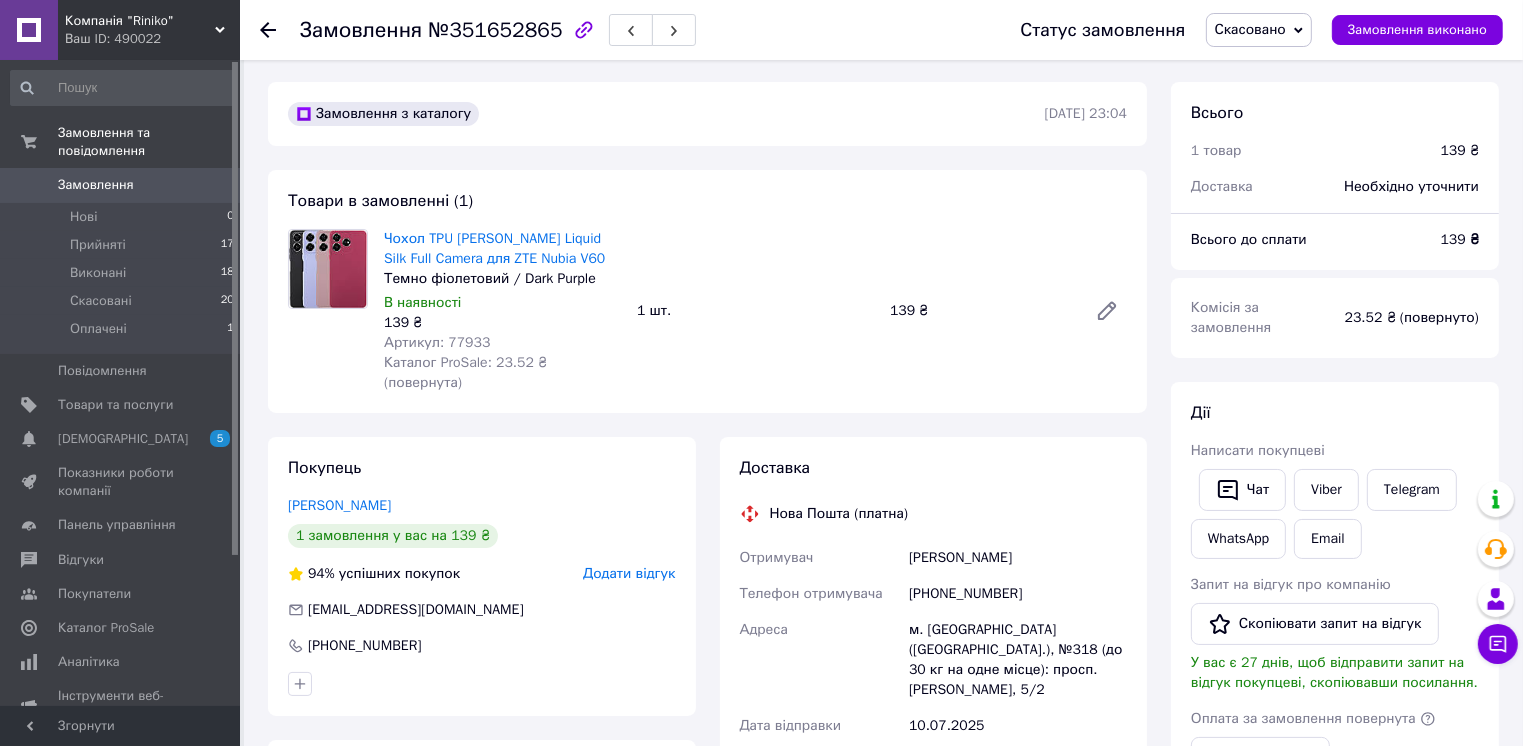 scroll, scrollTop: 0, scrollLeft: 0, axis: both 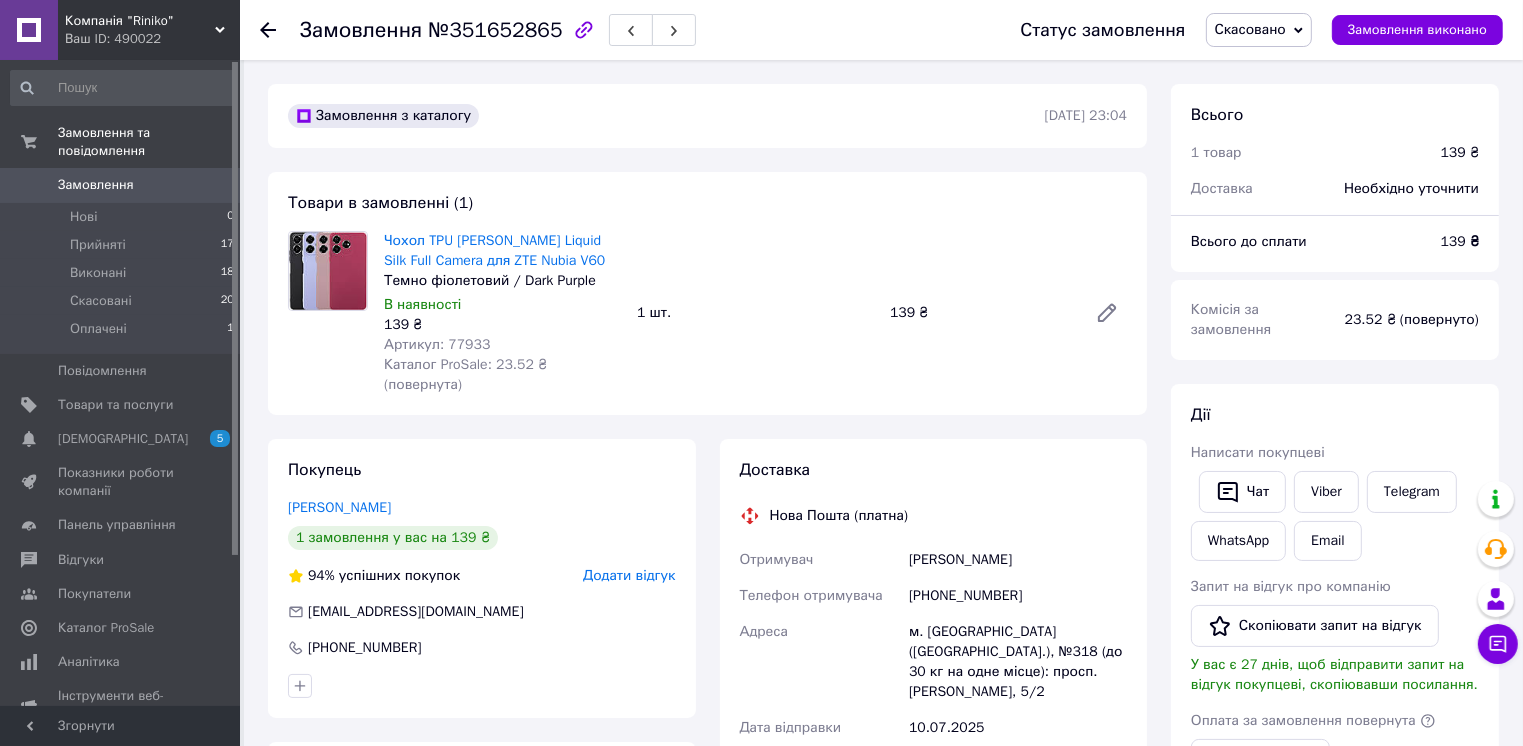 click on "Замовлення №351652865" at bounding box center [431, 30] 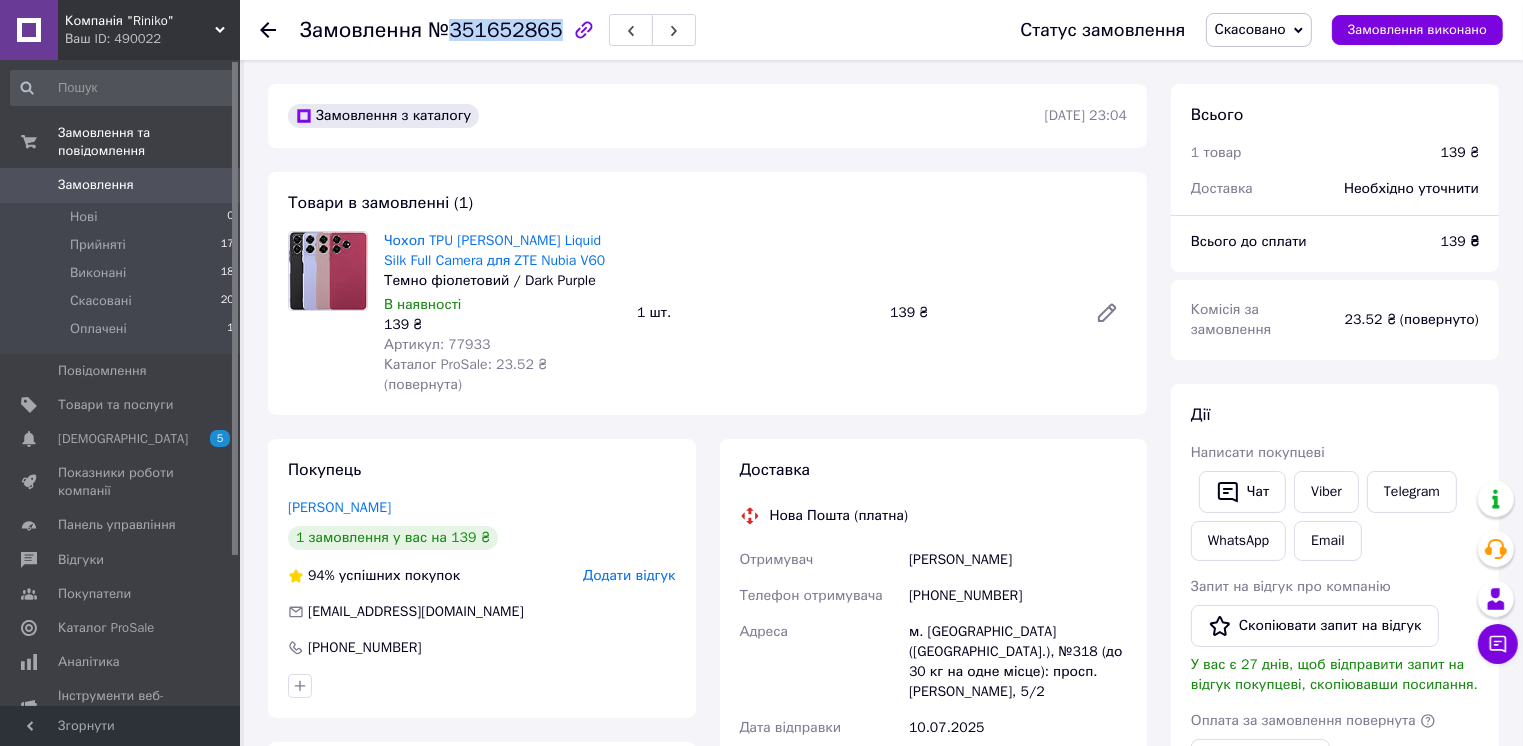 drag, startPoint x: 450, startPoint y: 29, endPoint x: 543, endPoint y: 31, distance: 93.0215 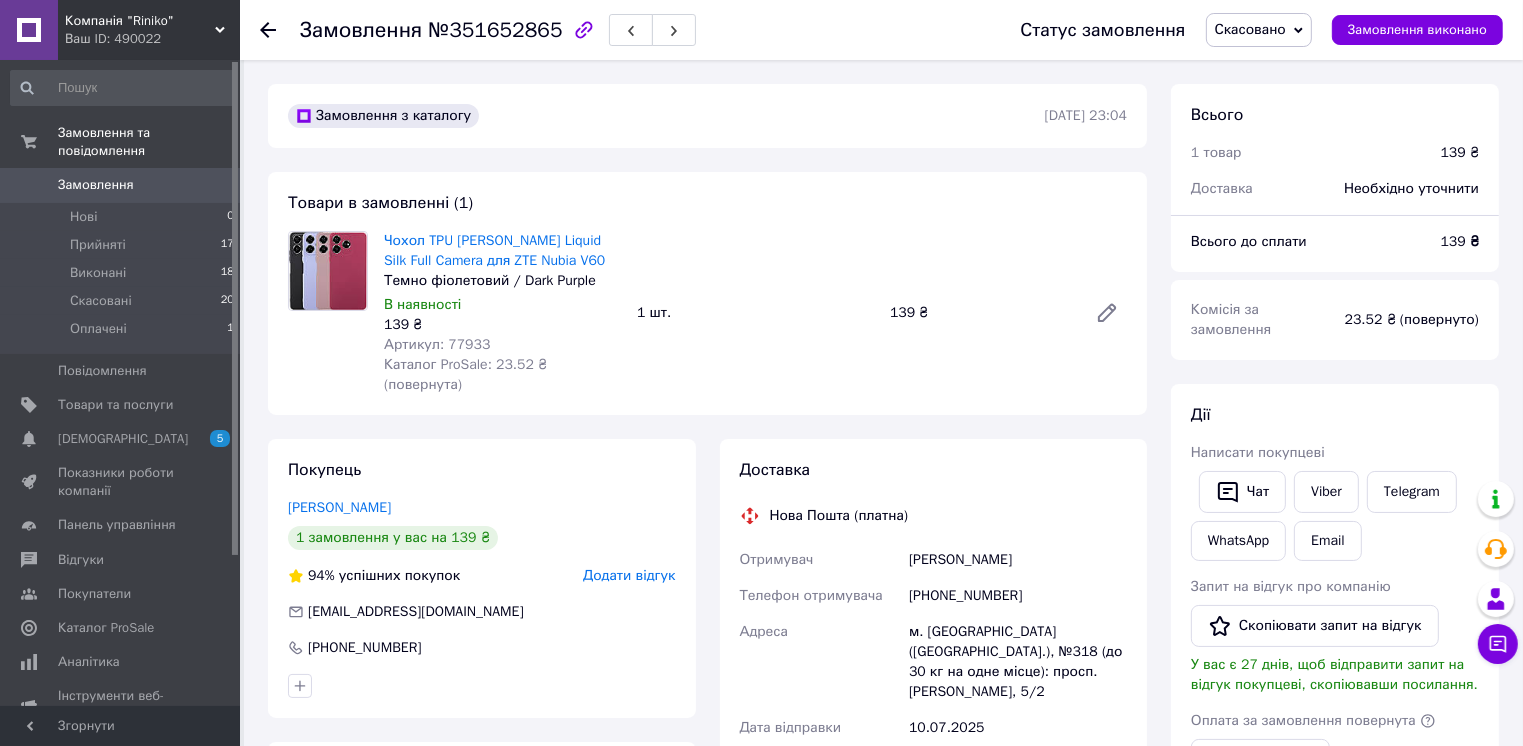 click 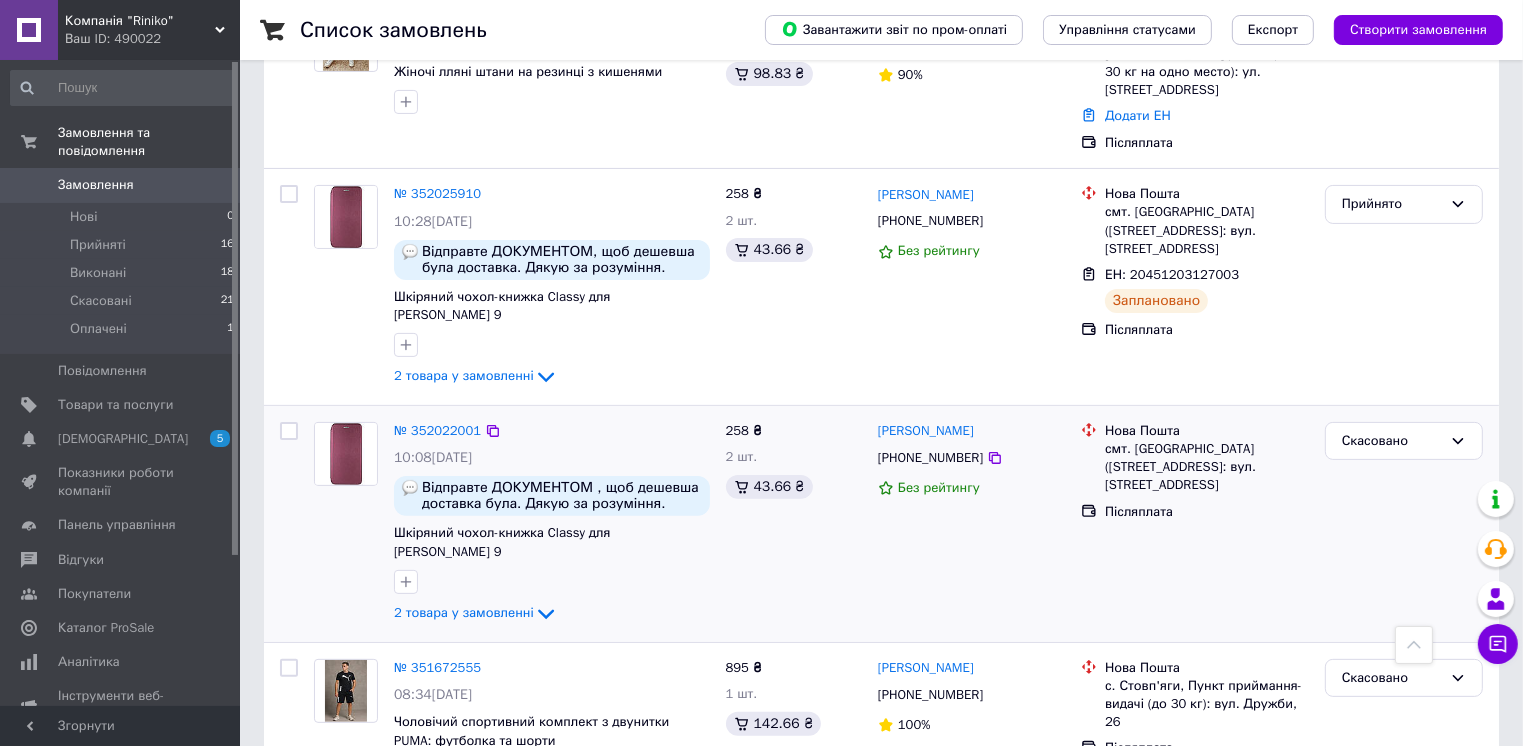 scroll, scrollTop: 800, scrollLeft: 0, axis: vertical 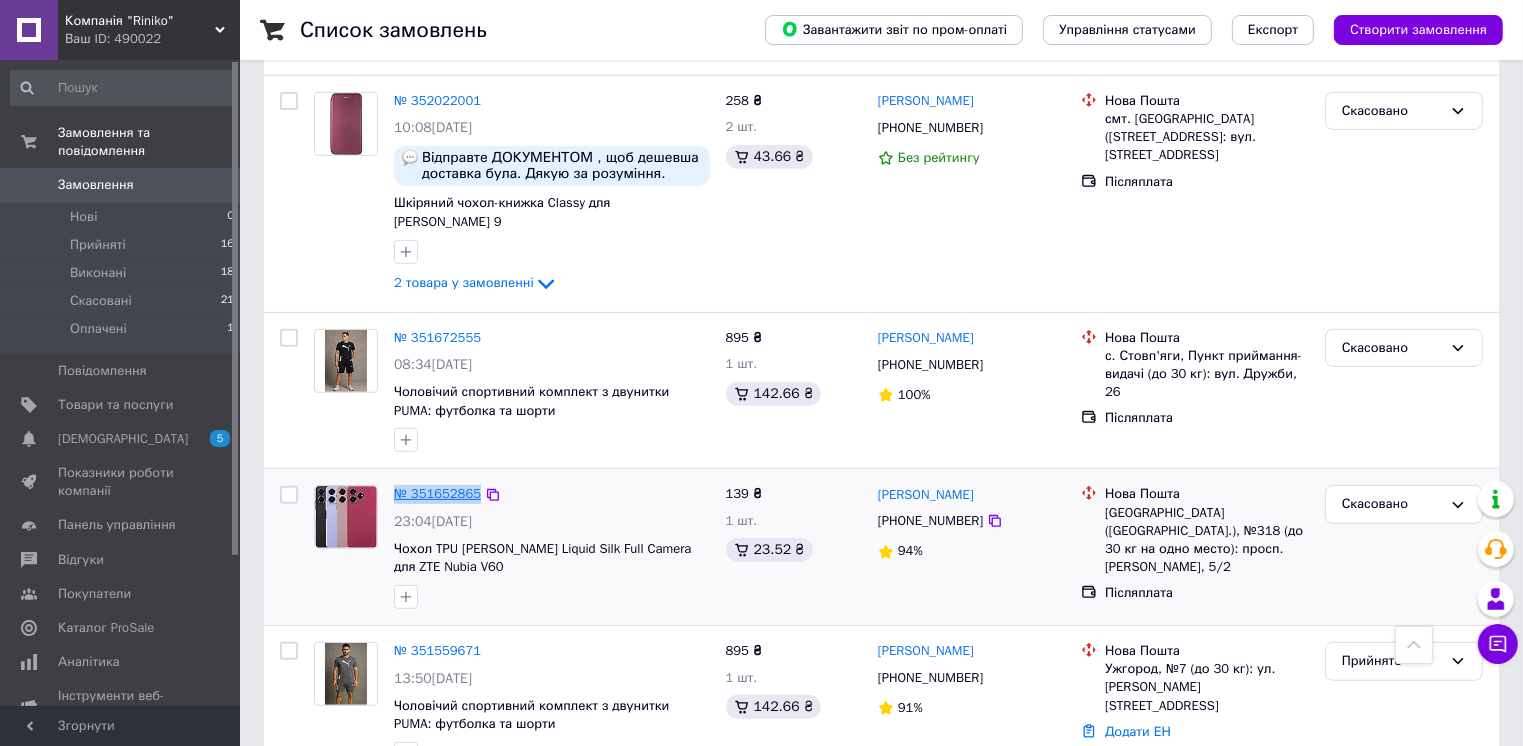 drag, startPoint x: 392, startPoint y: 439, endPoint x: 472, endPoint y: 444, distance: 80.1561 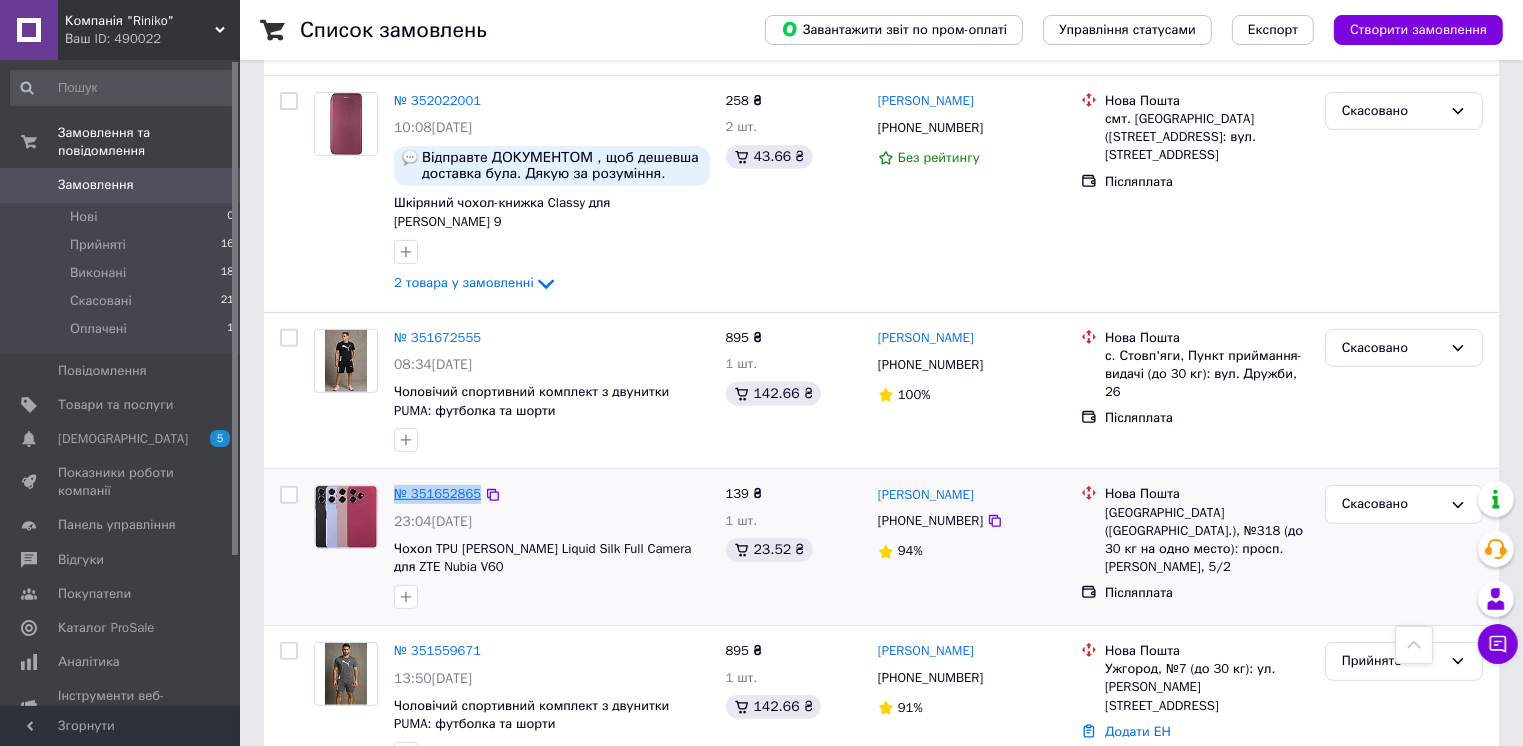 copy on "№ 351652865" 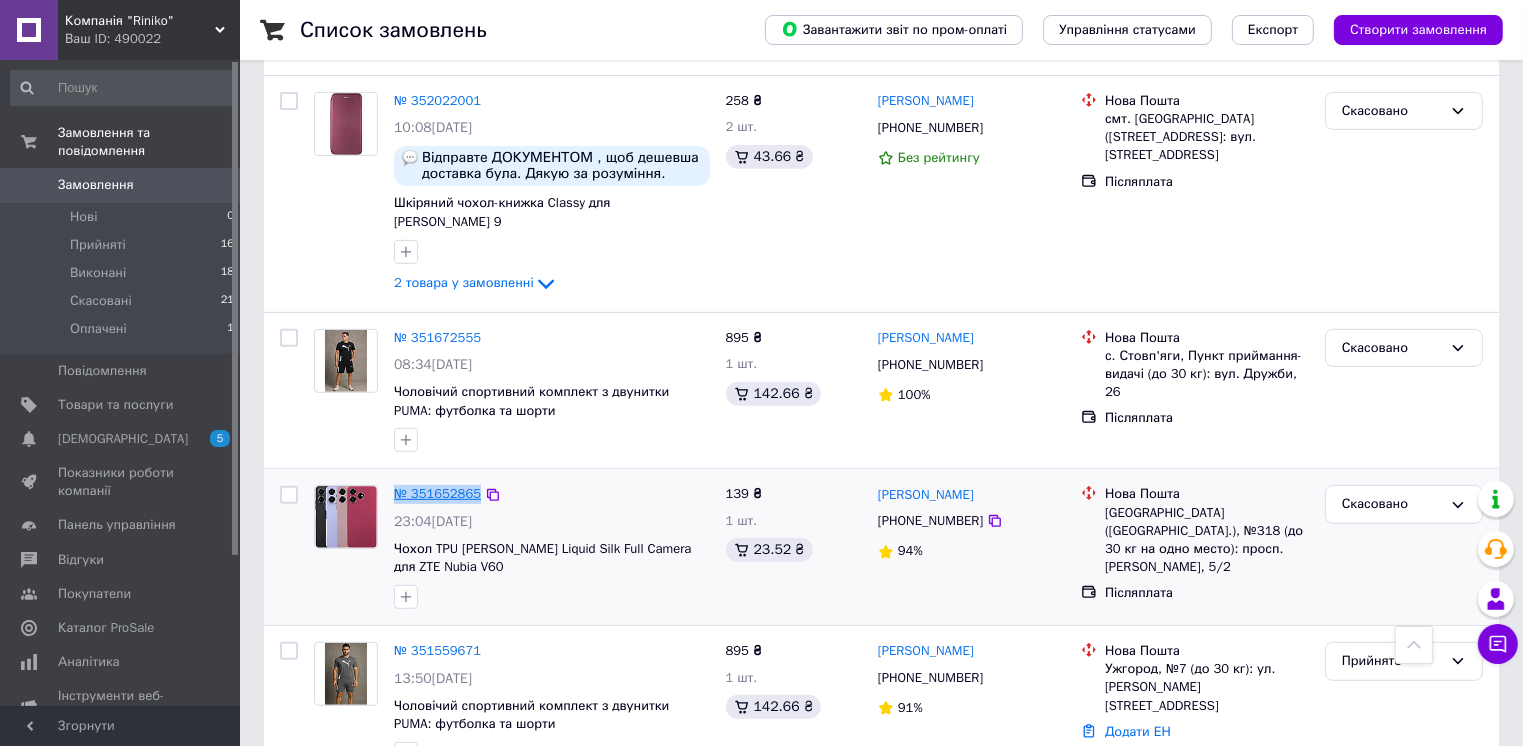 click on "№ 351652865" at bounding box center [437, 493] 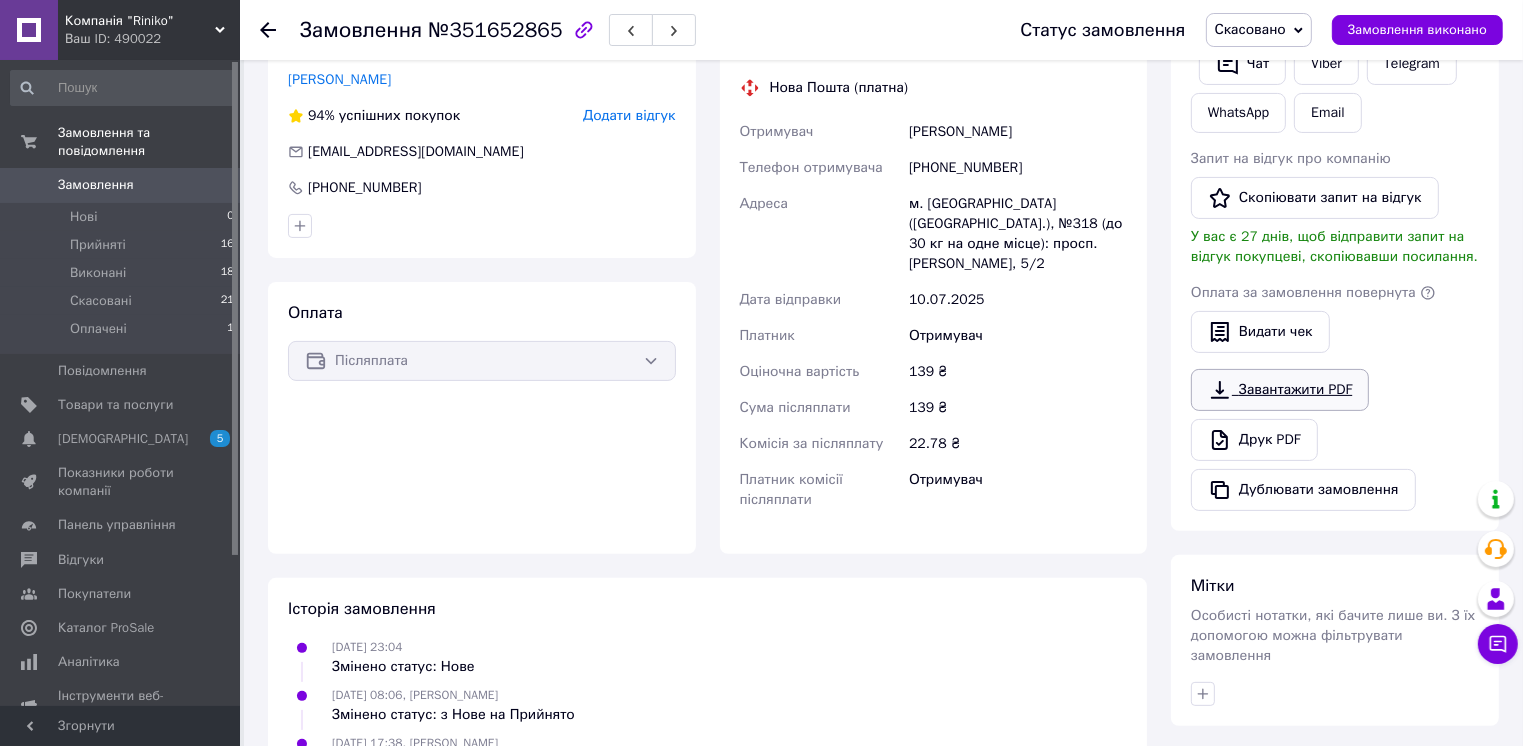 scroll, scrollTop: 200, scrollLeft: 0, axis: vertical 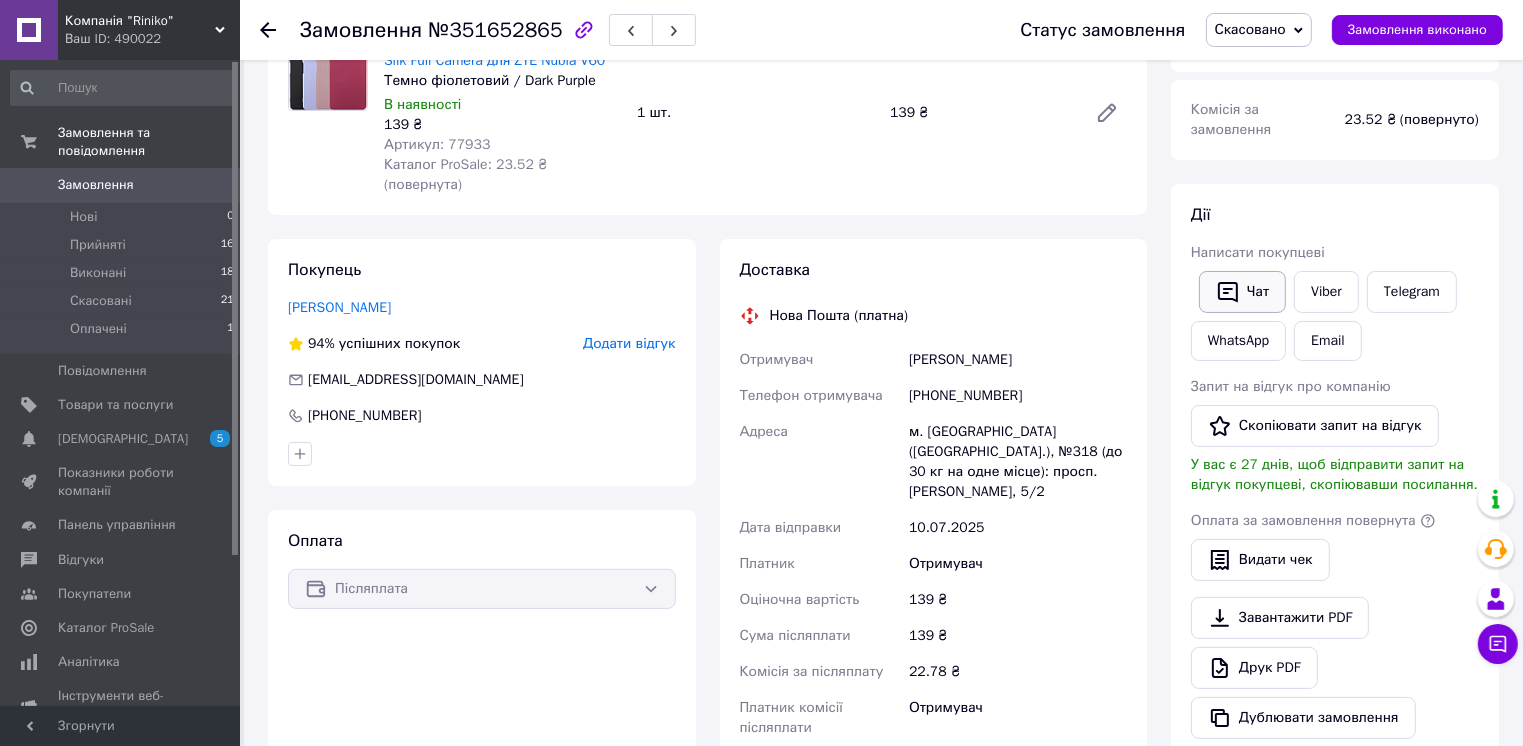 click on "Чат" at bounding box center (1242, 292) 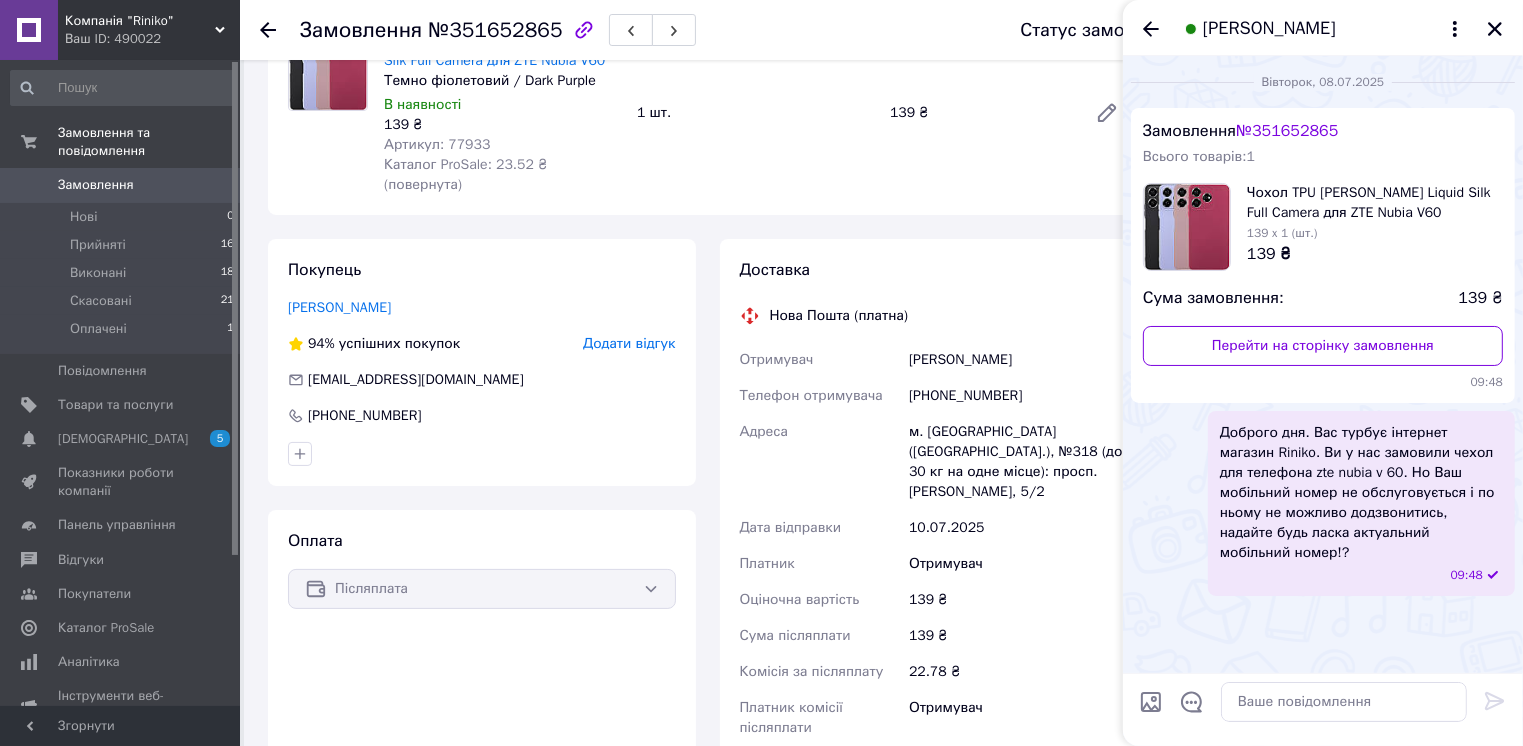 type 